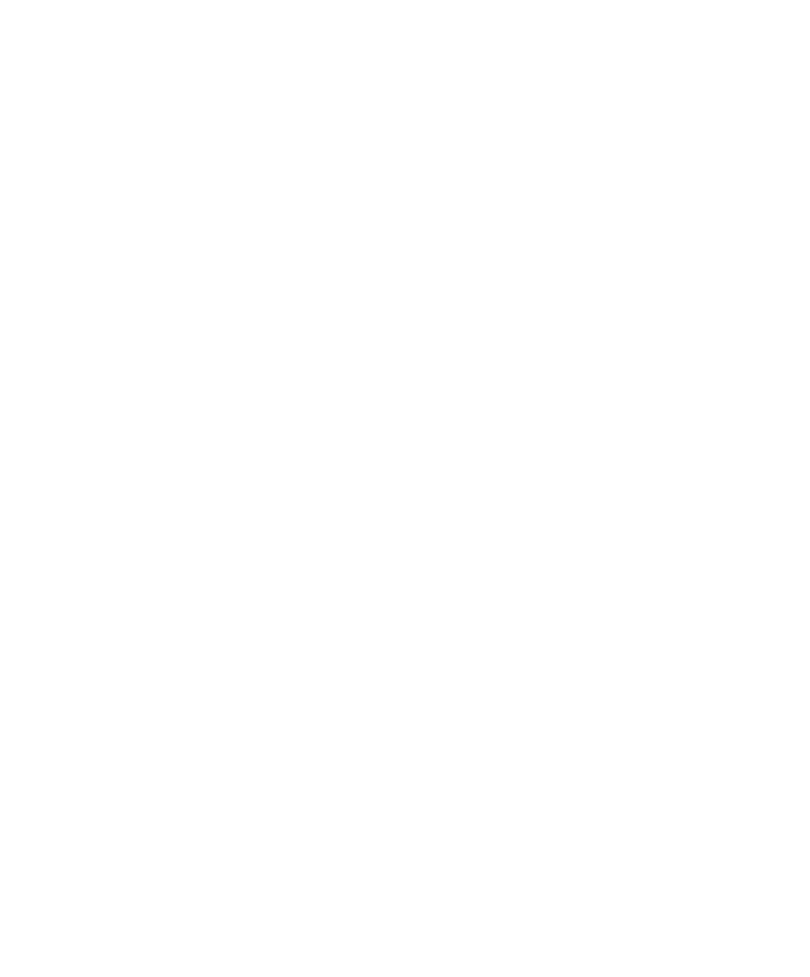 scroll, scrollTop: 0, scrollLeft: 0, axis: both 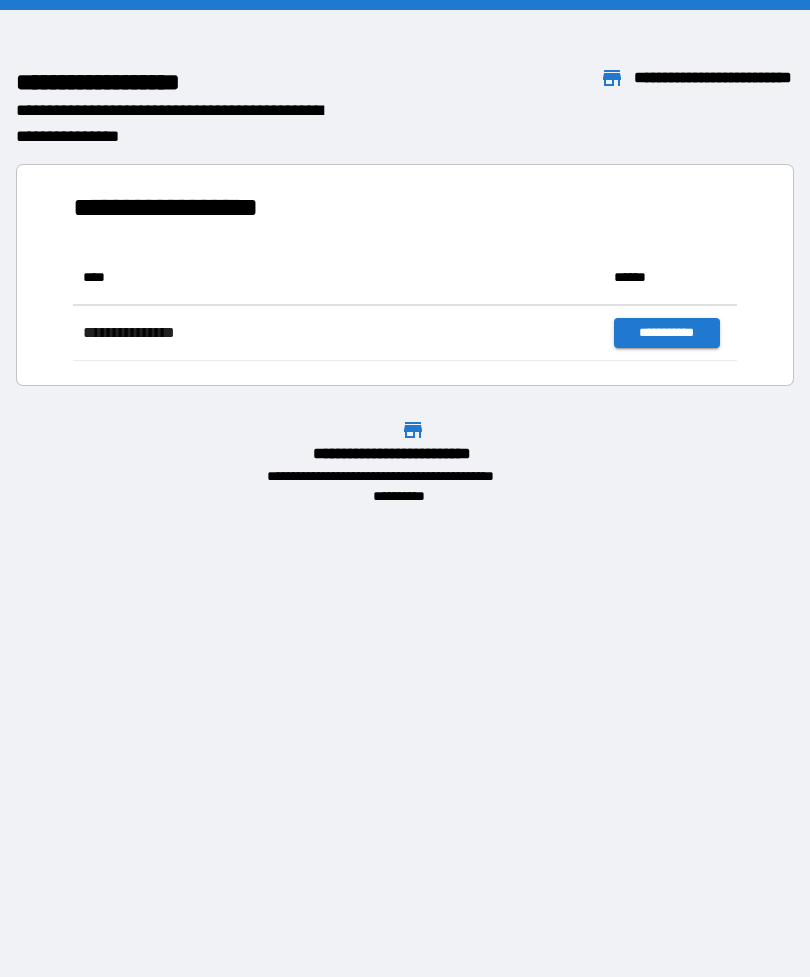 click at bounding box center [405, 5] 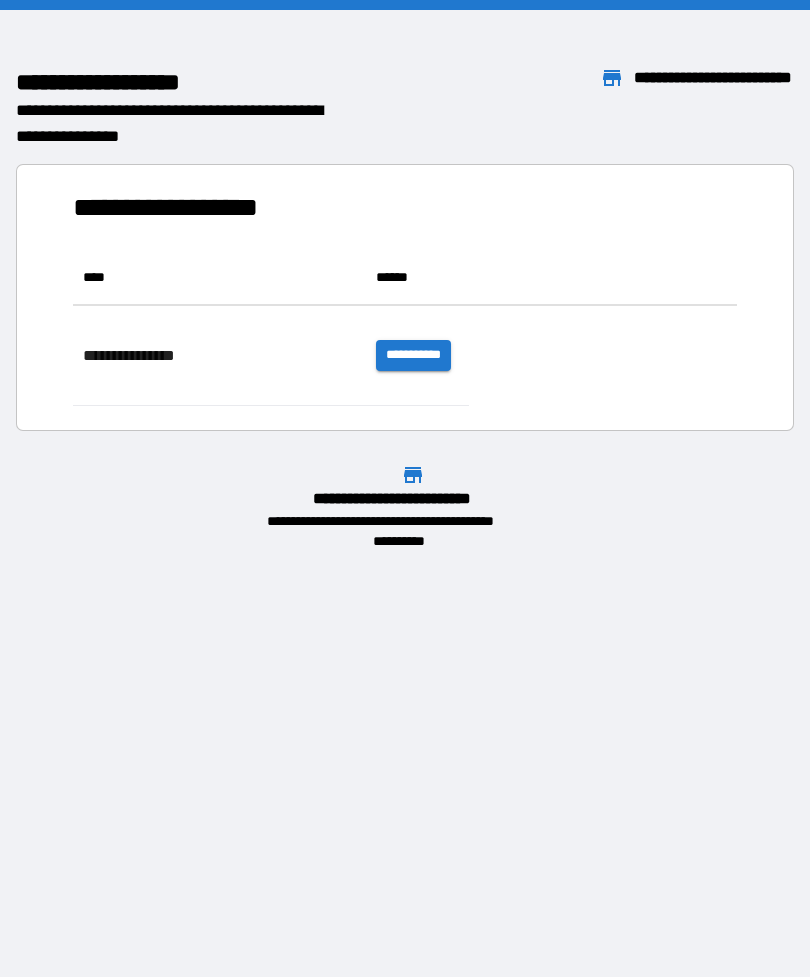 scroll, scrollTop: 111, scrollLeft: 664, axis: both 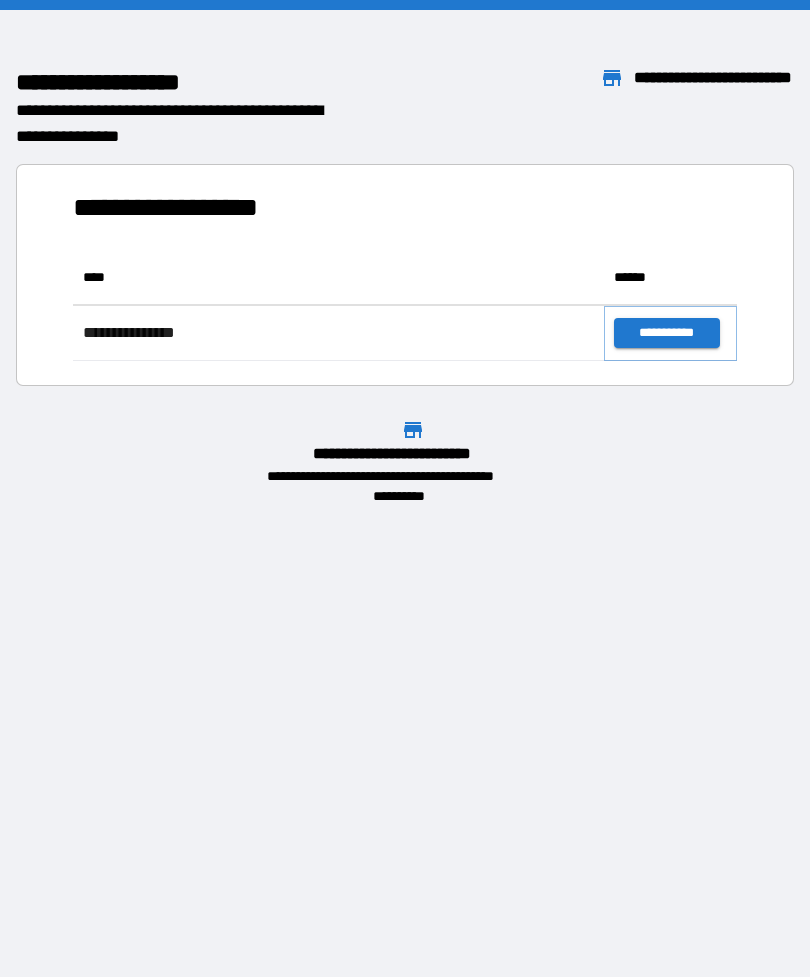 click on "**********" at bounding box center (666, 333) 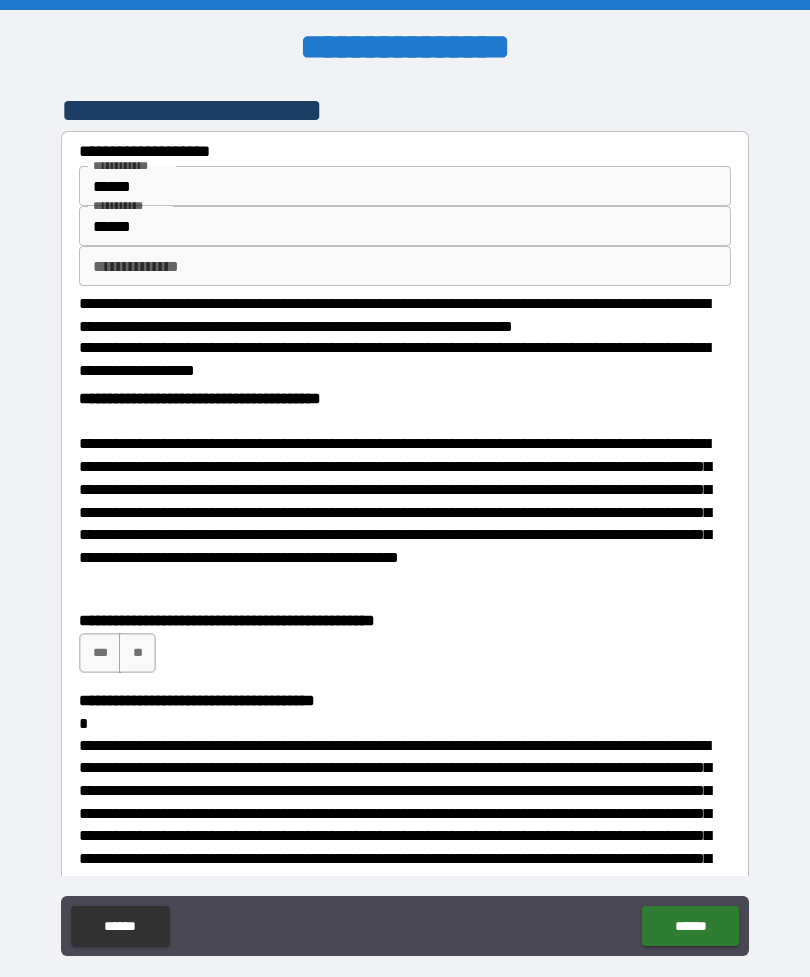 click on "**" at bounding box center (137, 653) 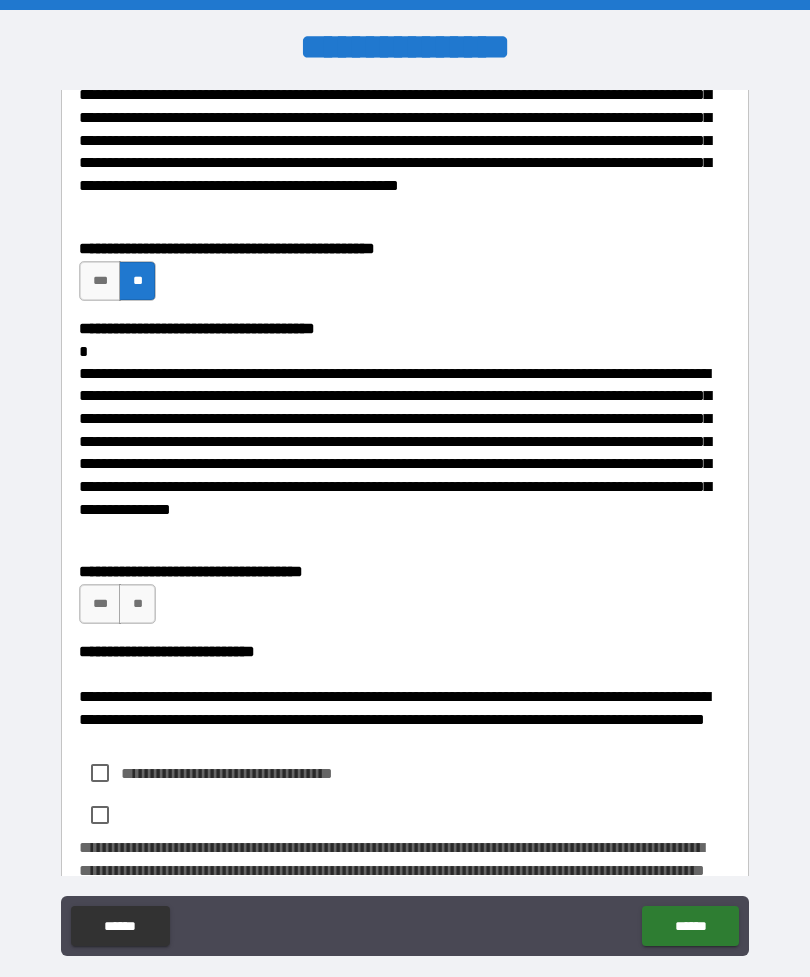 scroll, scrollTop: 376, scrollLeft: 0, axis: vertical 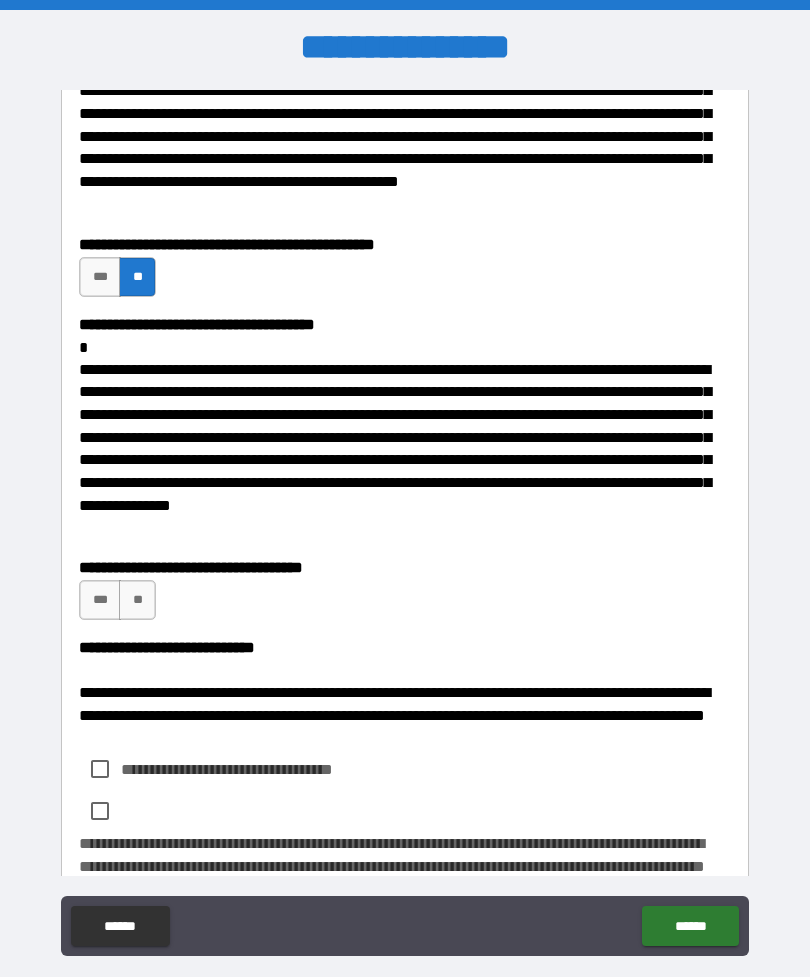 click on "***" at bounding box center (100, 600) 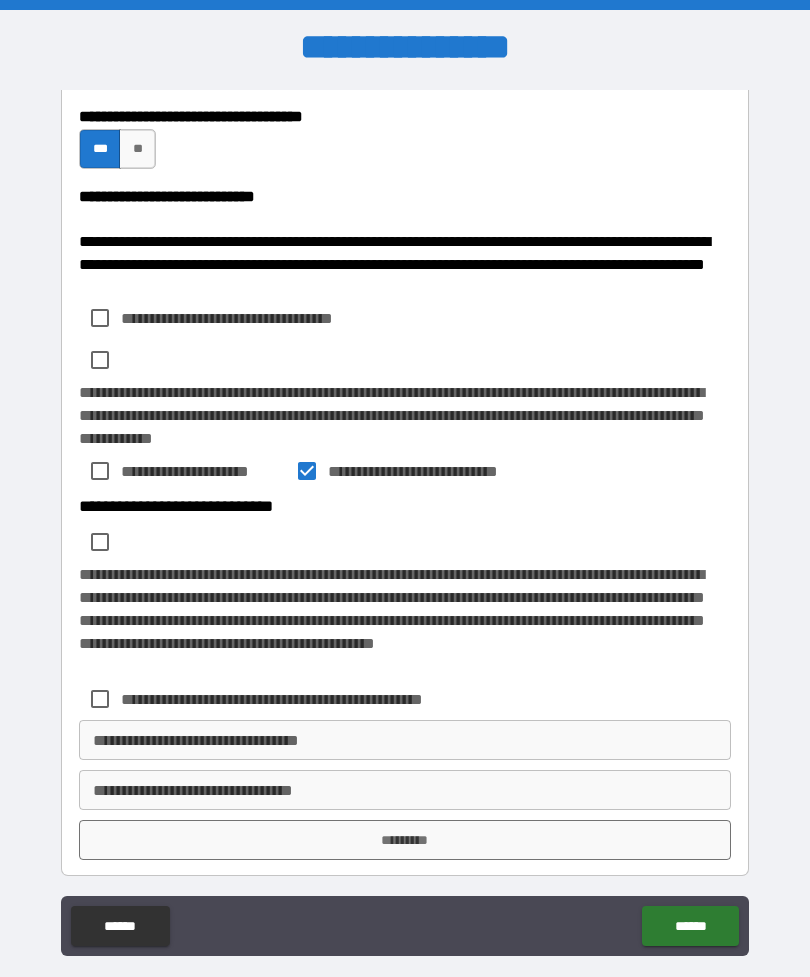 scroll, scrollTop: 826, scrollLeft: 0, axis: vertical 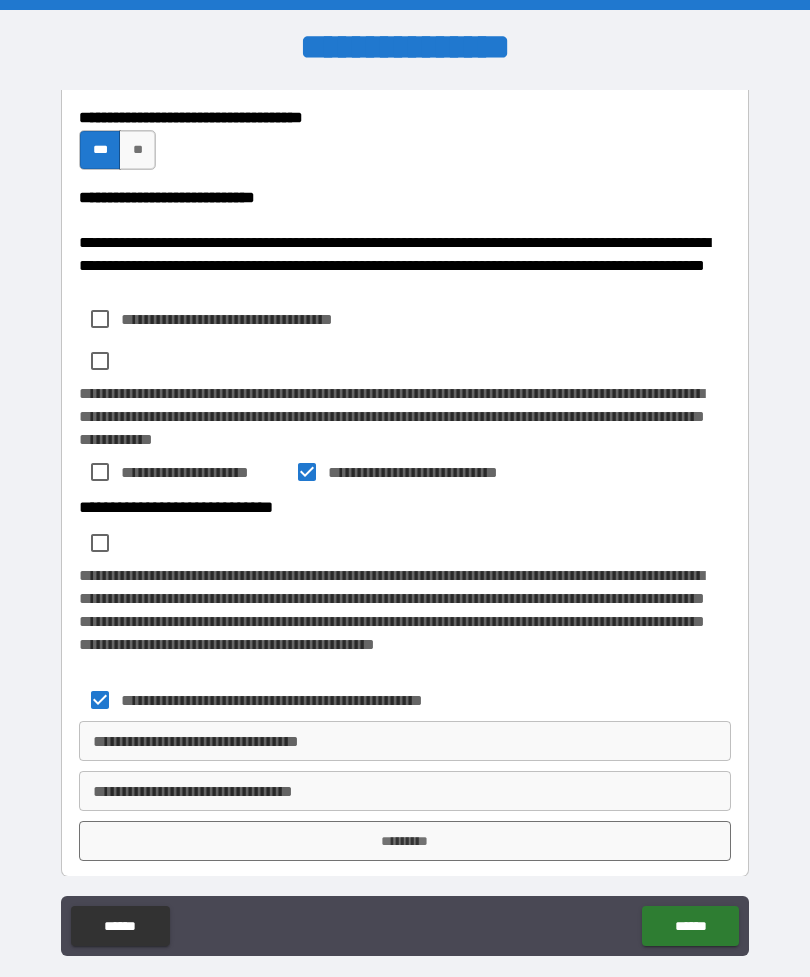 click on "**********" at bounding box center (405, 741) 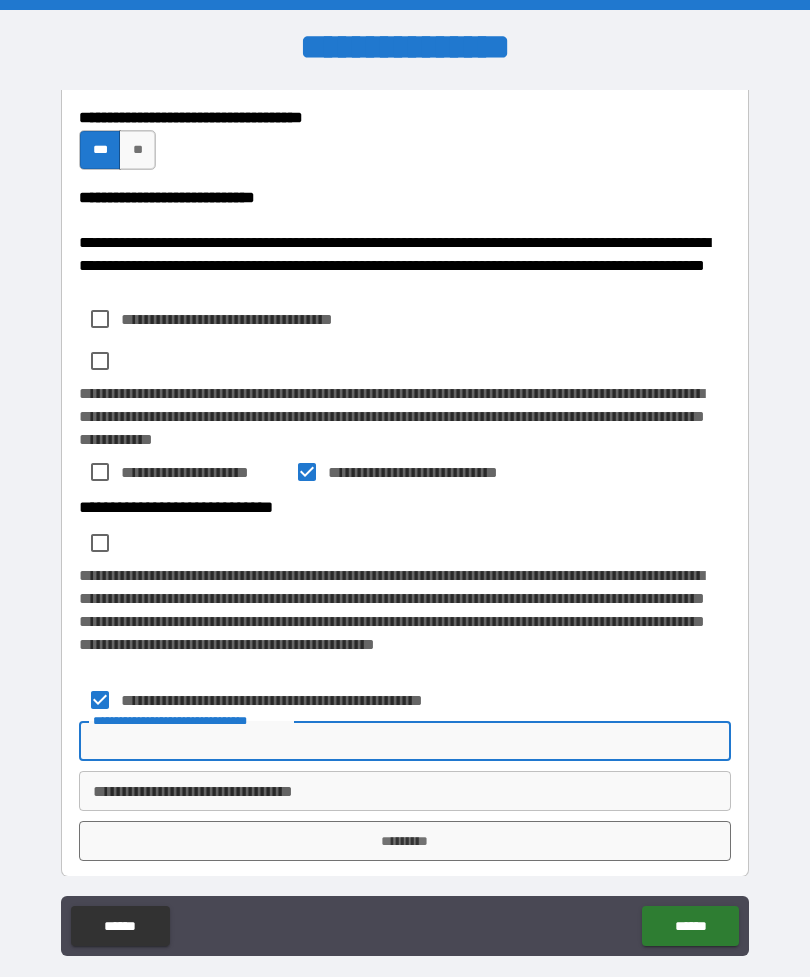 scroll, scrollTop: 64, scrollLeft: 0, axis: vertical 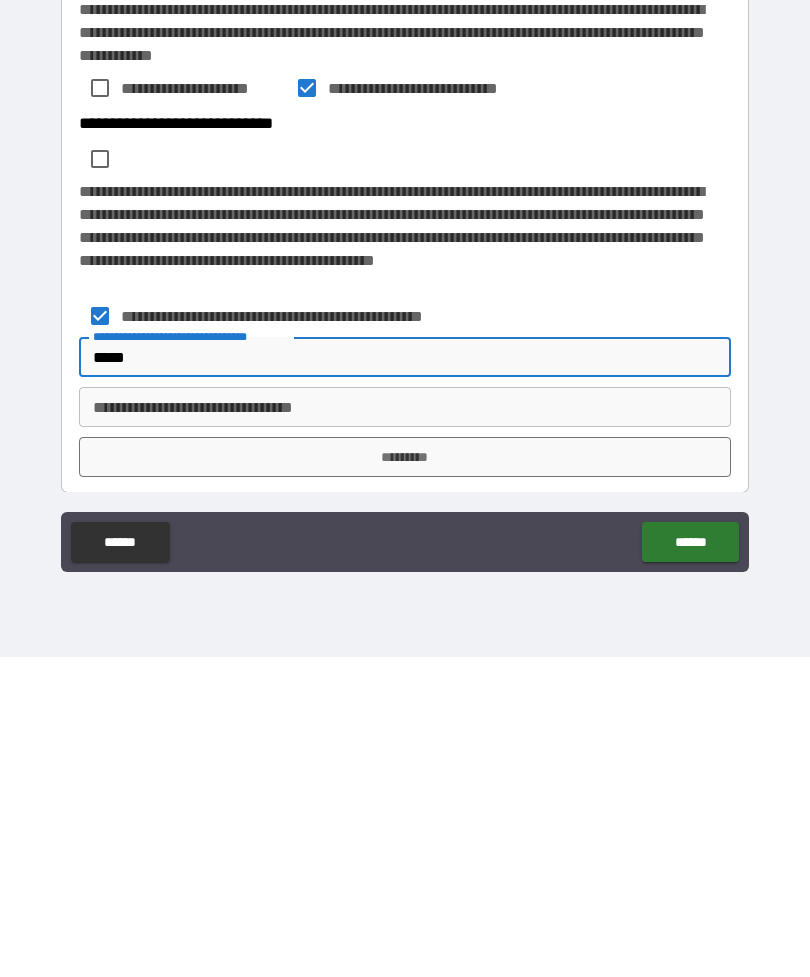 type on "*****" 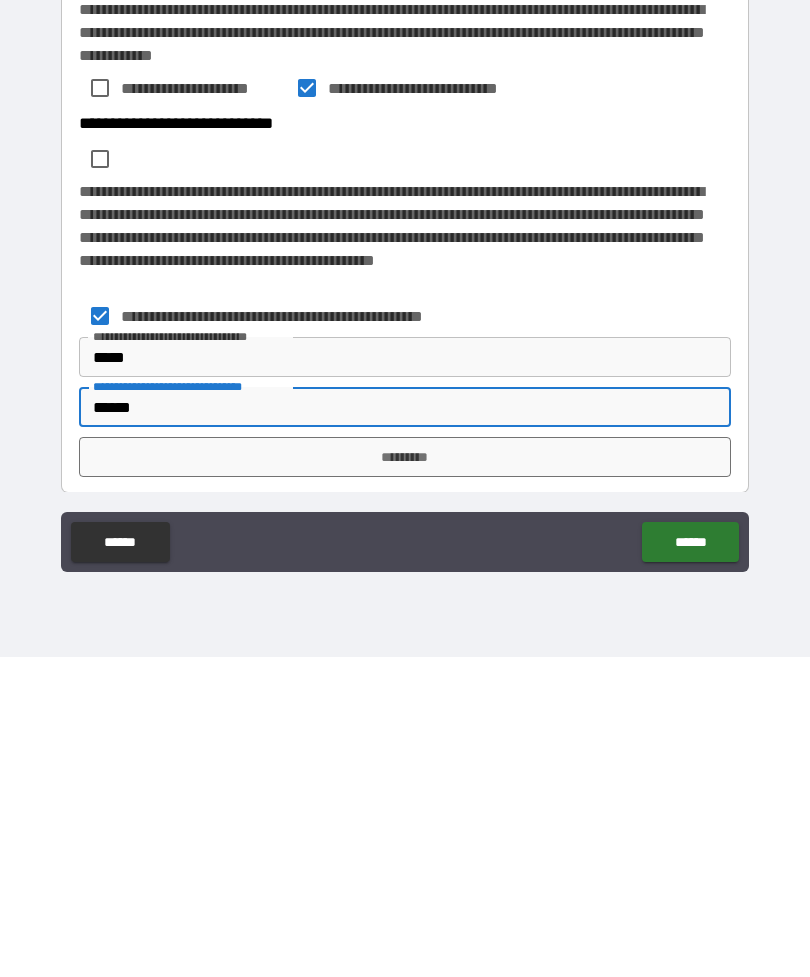 type on "******" 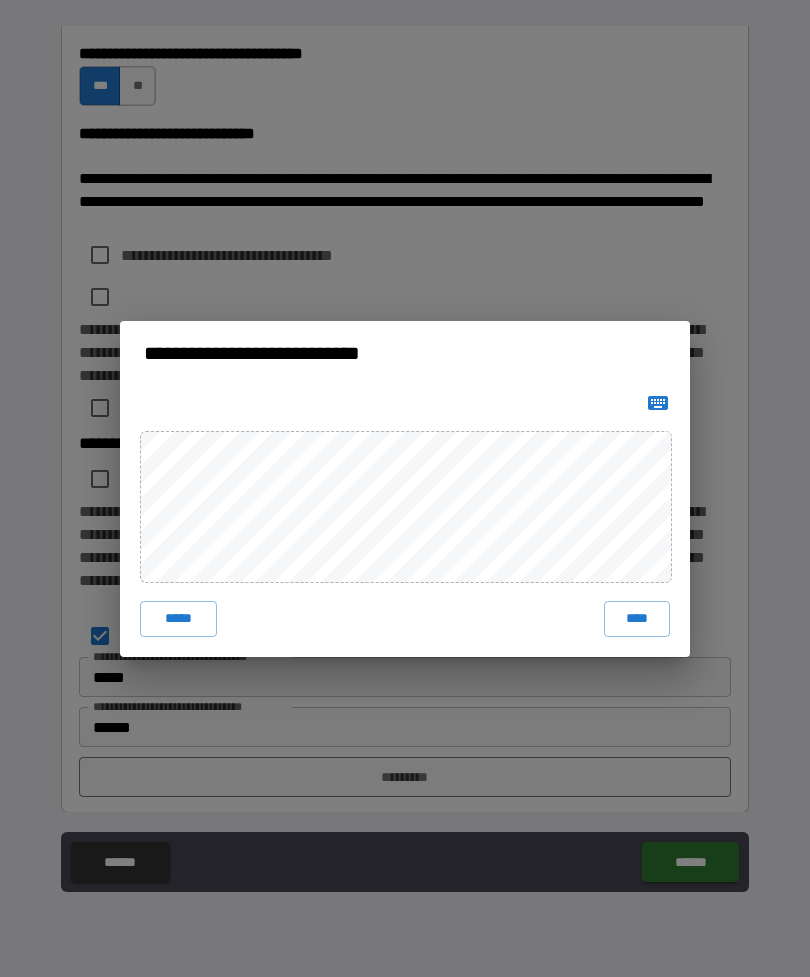 click on "****" at bounding box center (637, 619) 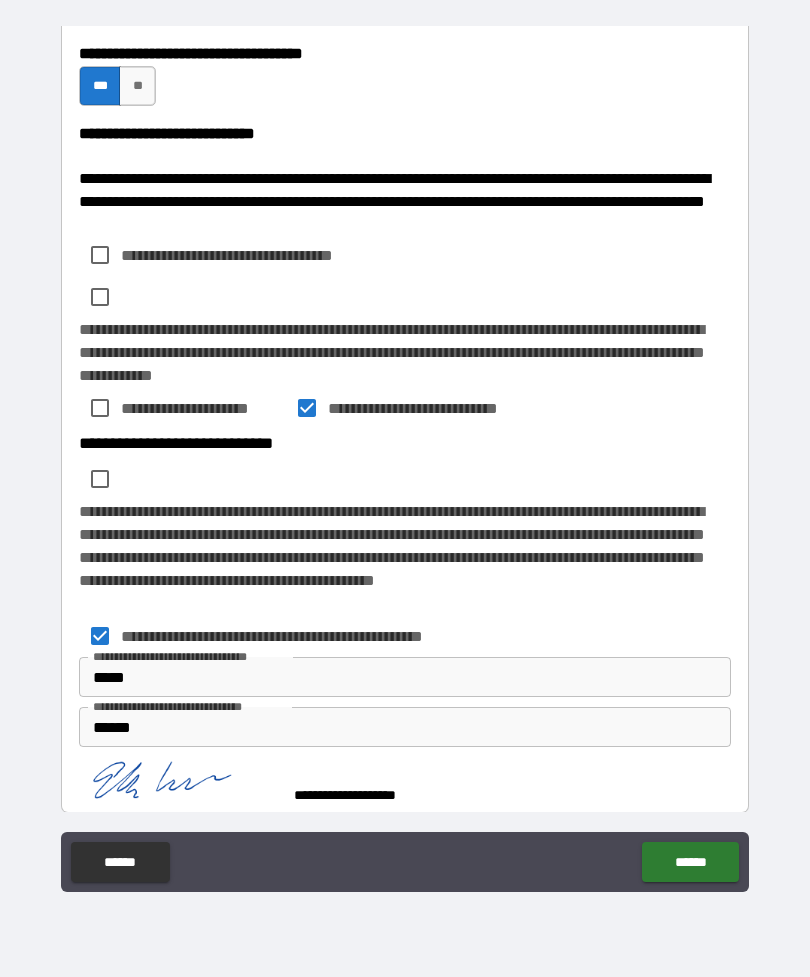 scroll, scrollTop: 816, scrollLeft: 0, axis: vertical 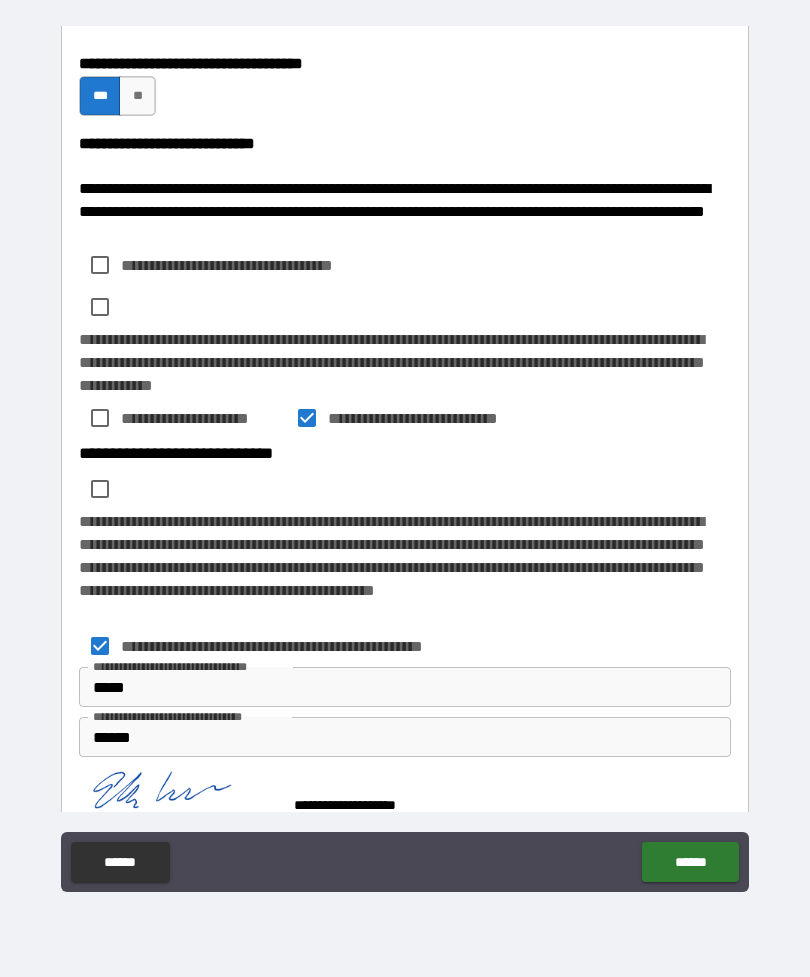 click on "******" at bounding box center [690, 862] 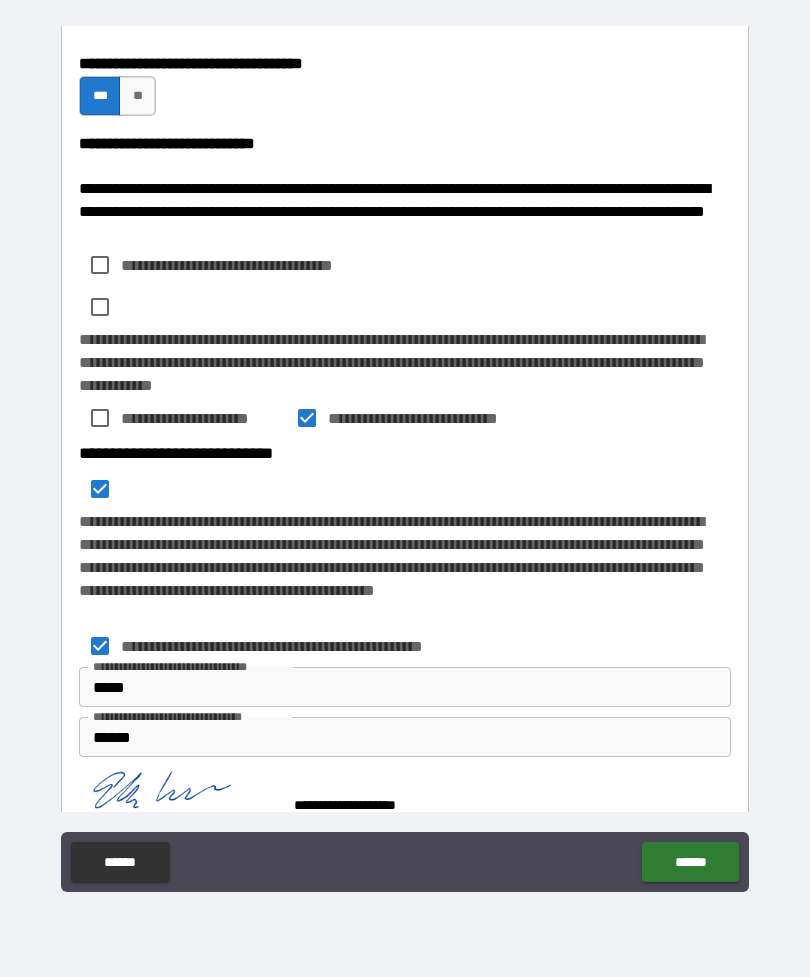 click on "******" at bounding box center (690, 862) 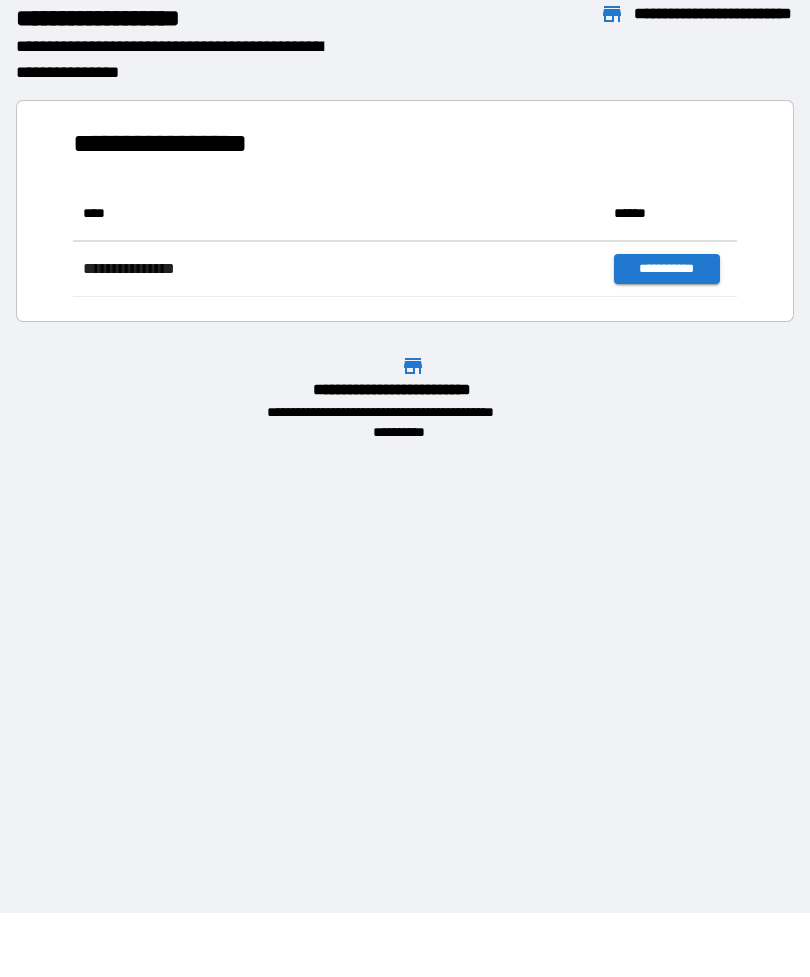 scroll, scrollTop: 1, scrollLeft: 1, axis: both 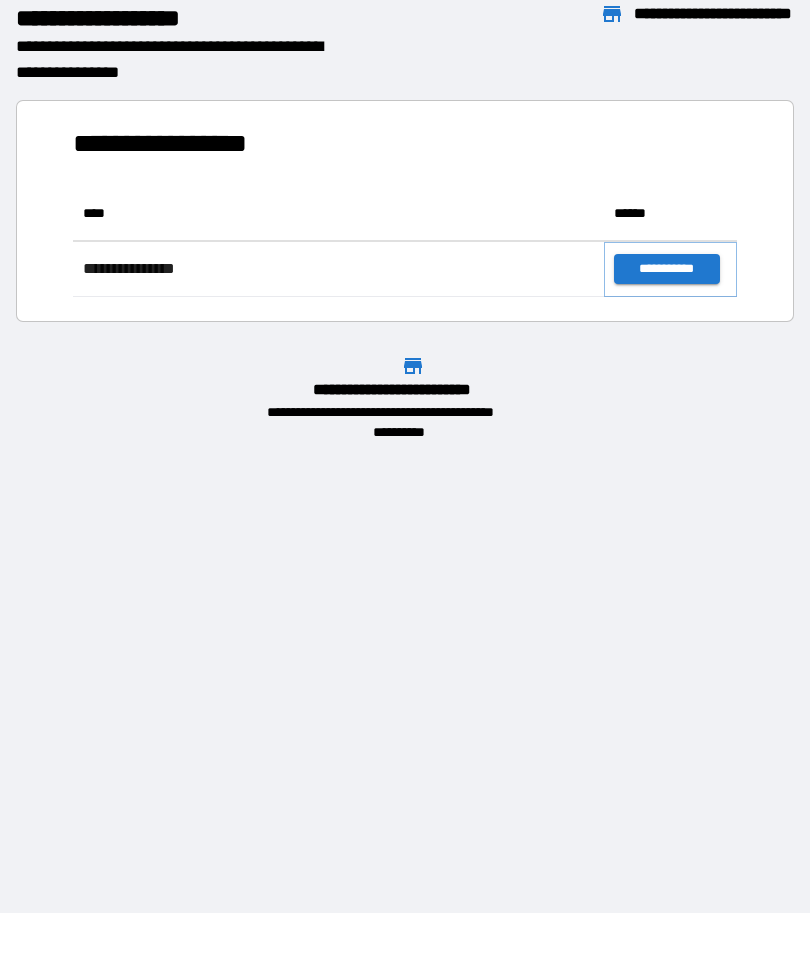 click on "**********" at bounding box center (666, 269) 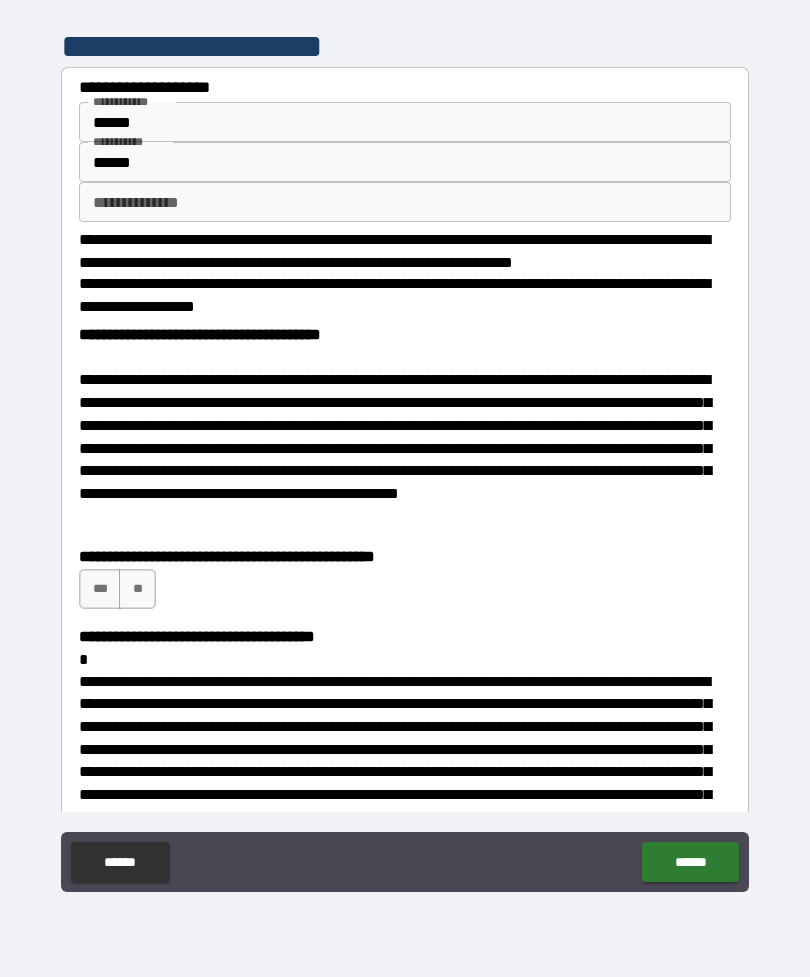 click on "**" at bounding box center [137, 589] 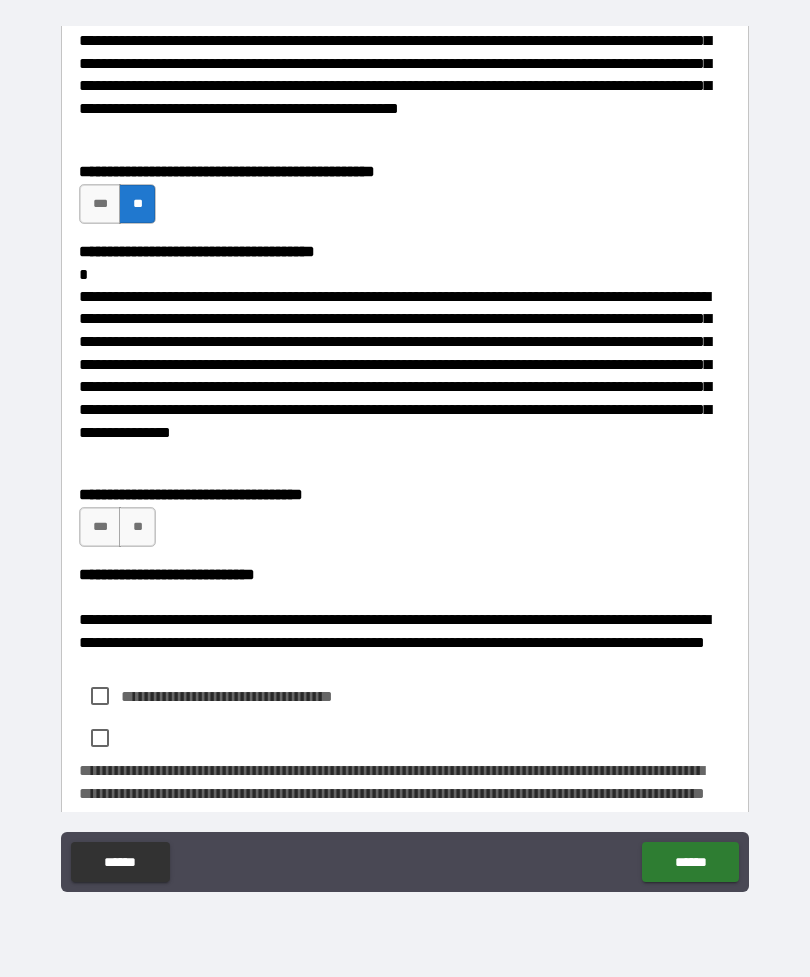 scroll, scrollTop: 384, scrollLeft: 0, axis: vertical 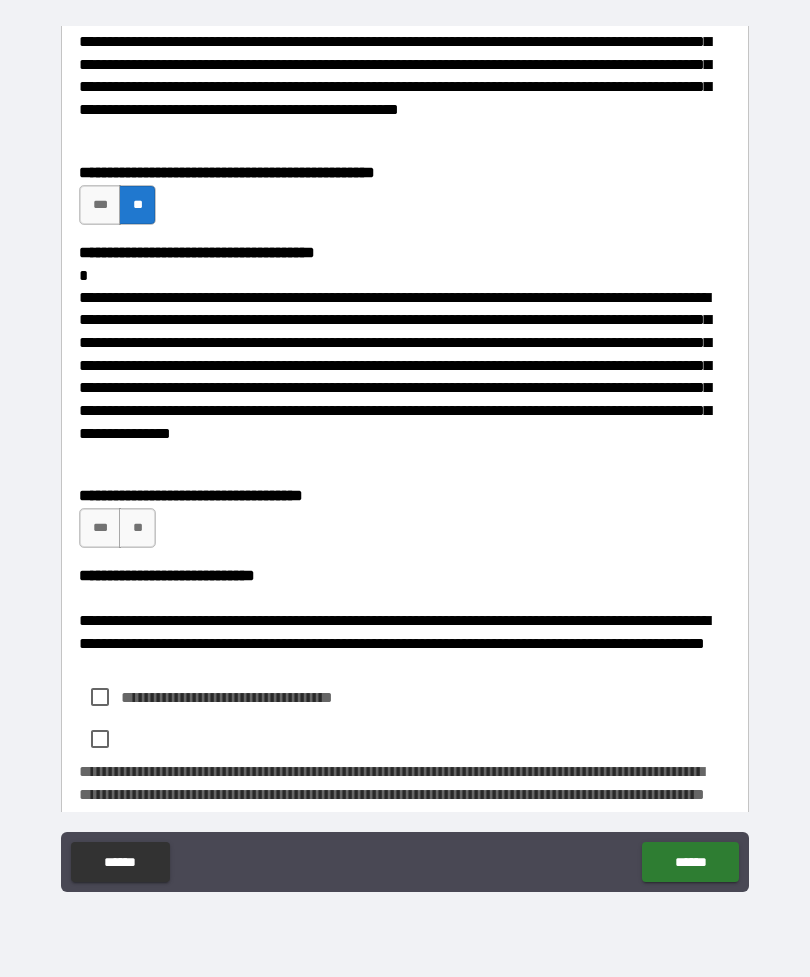 click on "***" at bounding box center [100, 528] 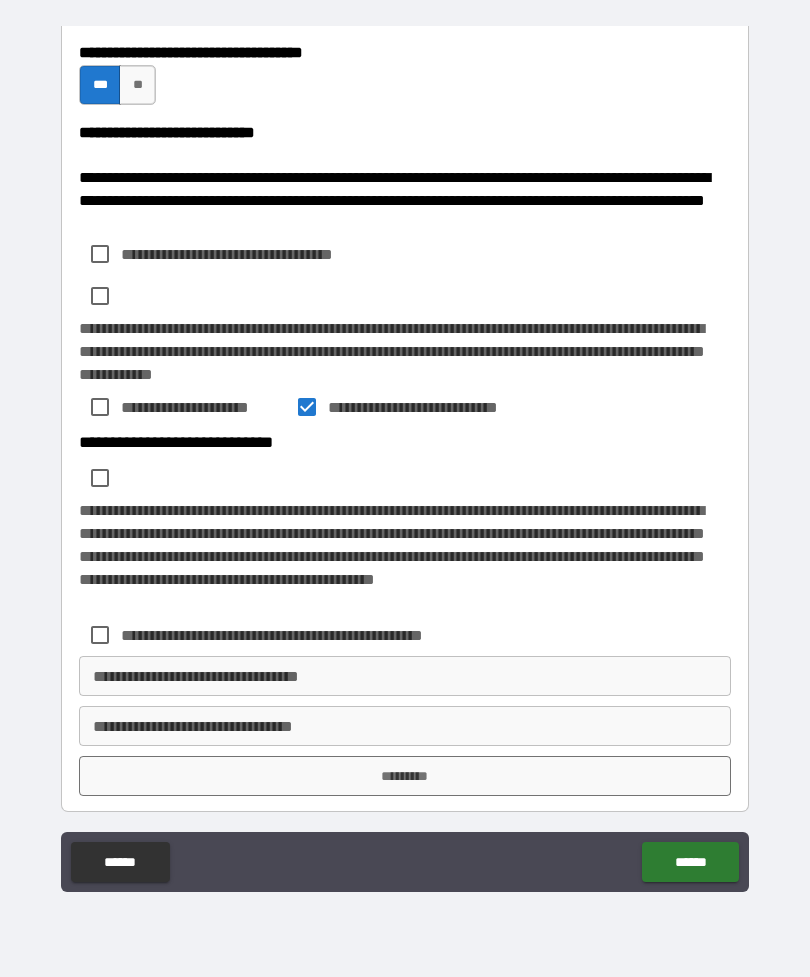 scroll, scrollTop: 826, scrollLeft: 0, axis: vertical 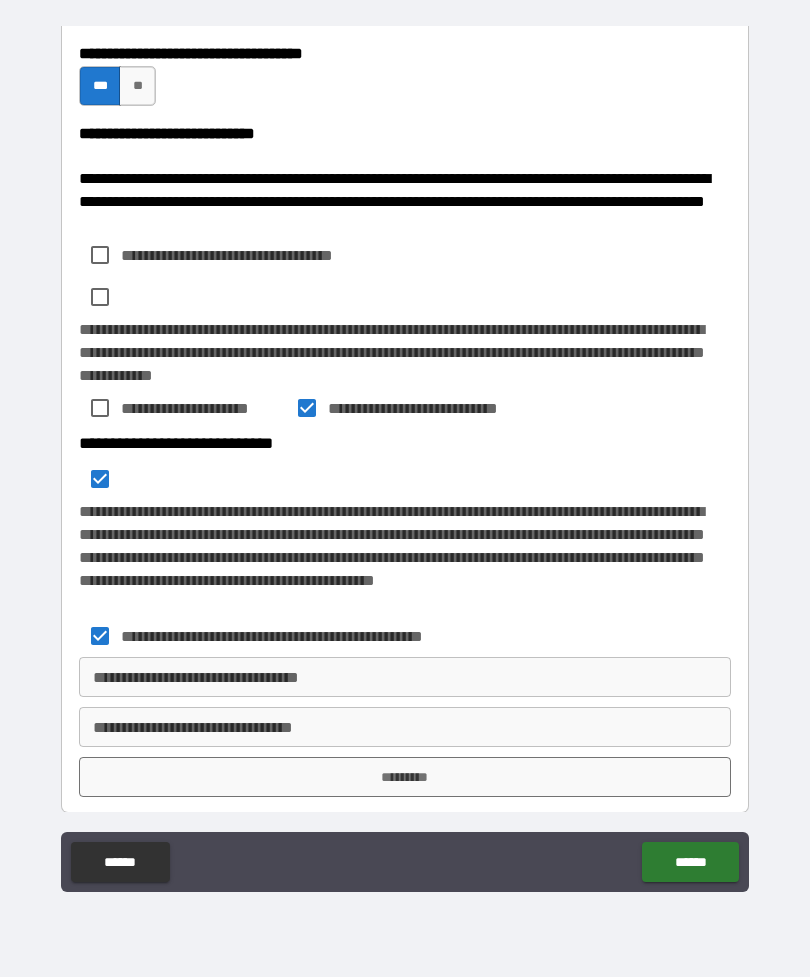 click on "**********" at bounding box center (405, 677) 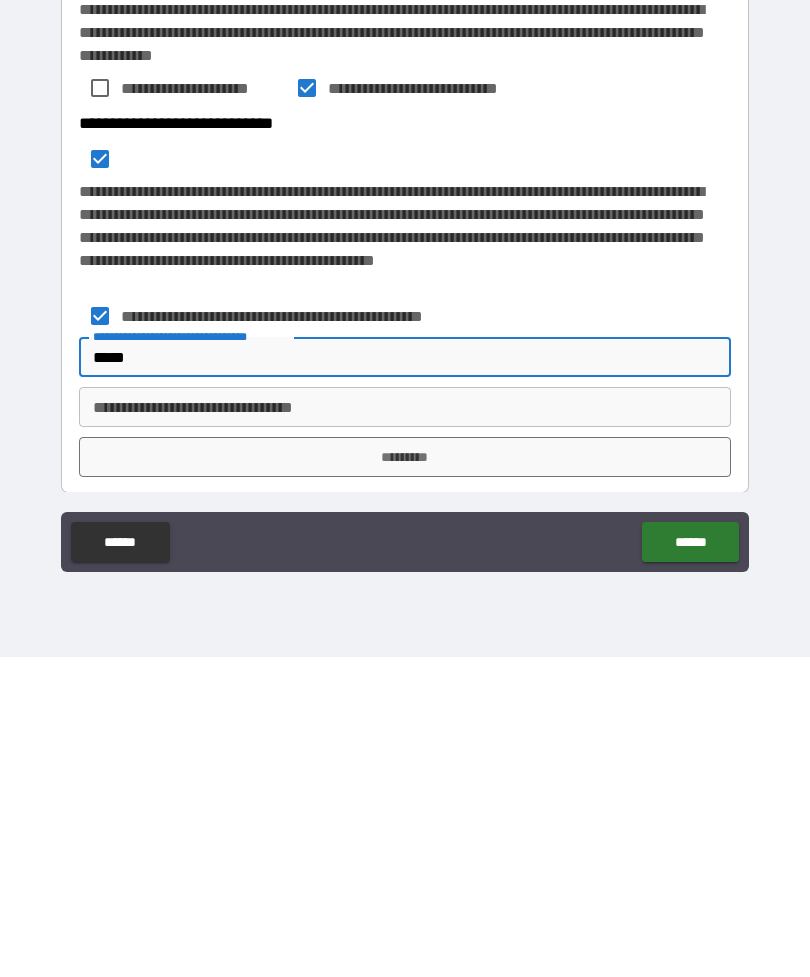 type on "*****" 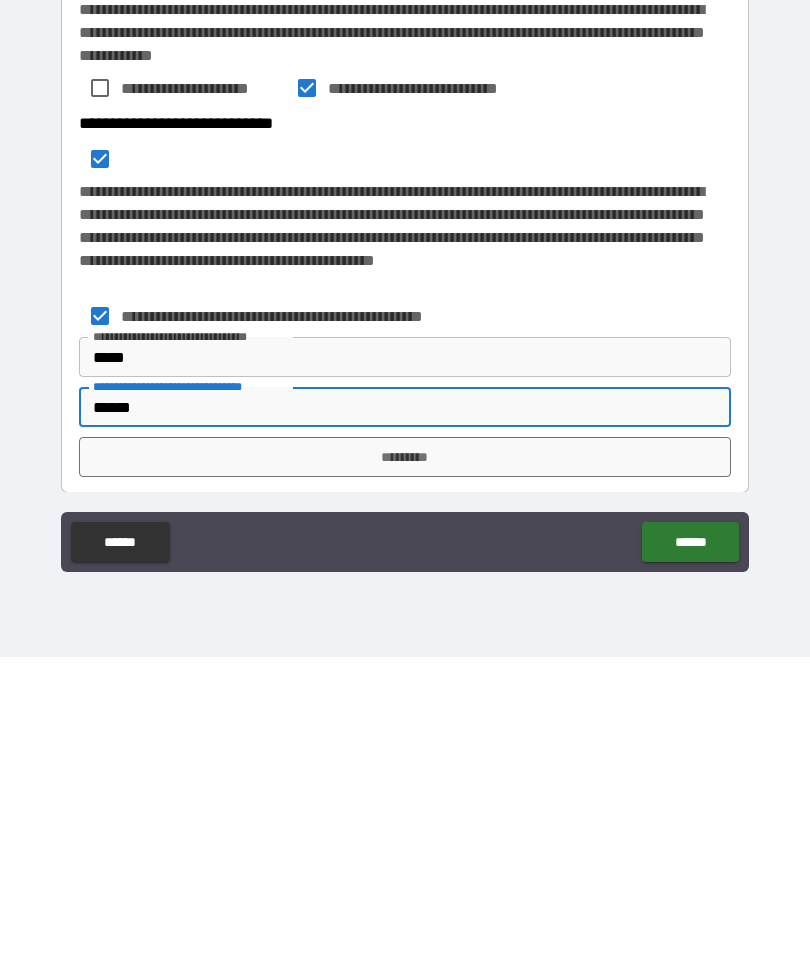 type on "******" 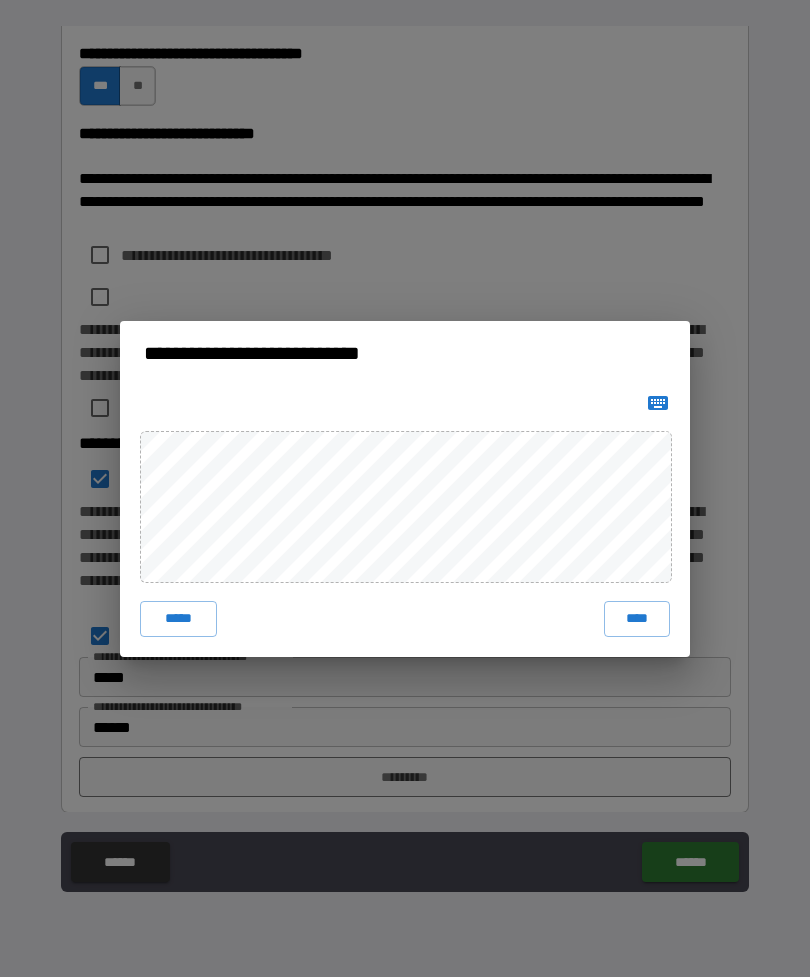 click on "****" at bounding box center (637, 619) 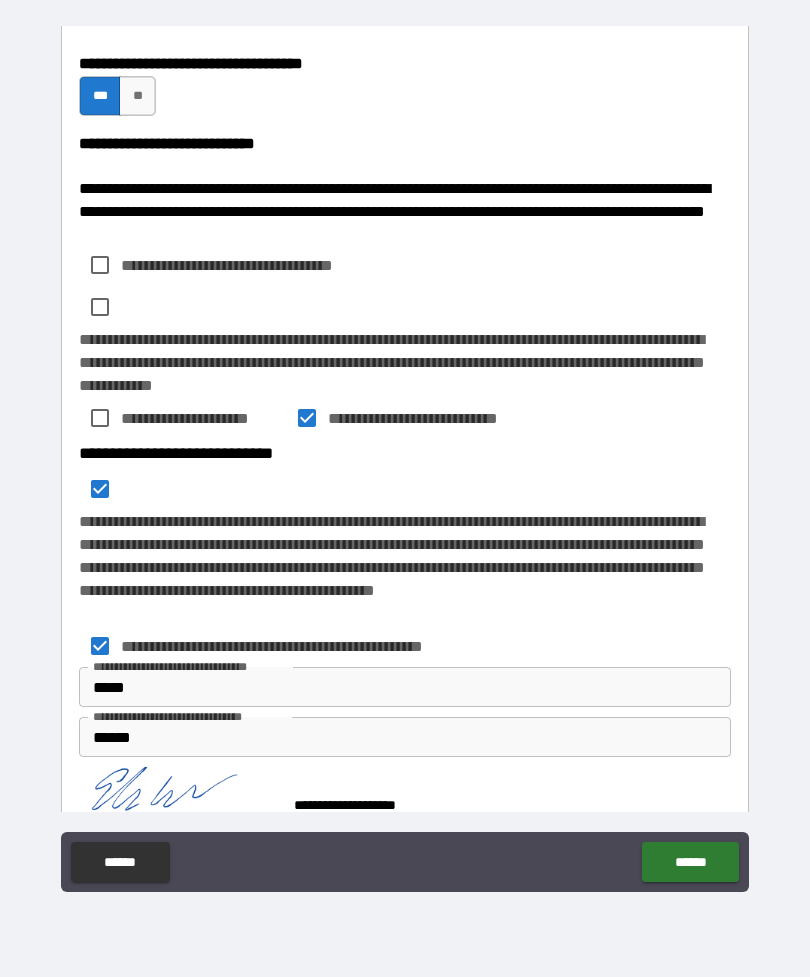click on "******" at bounding box center [690, 862] 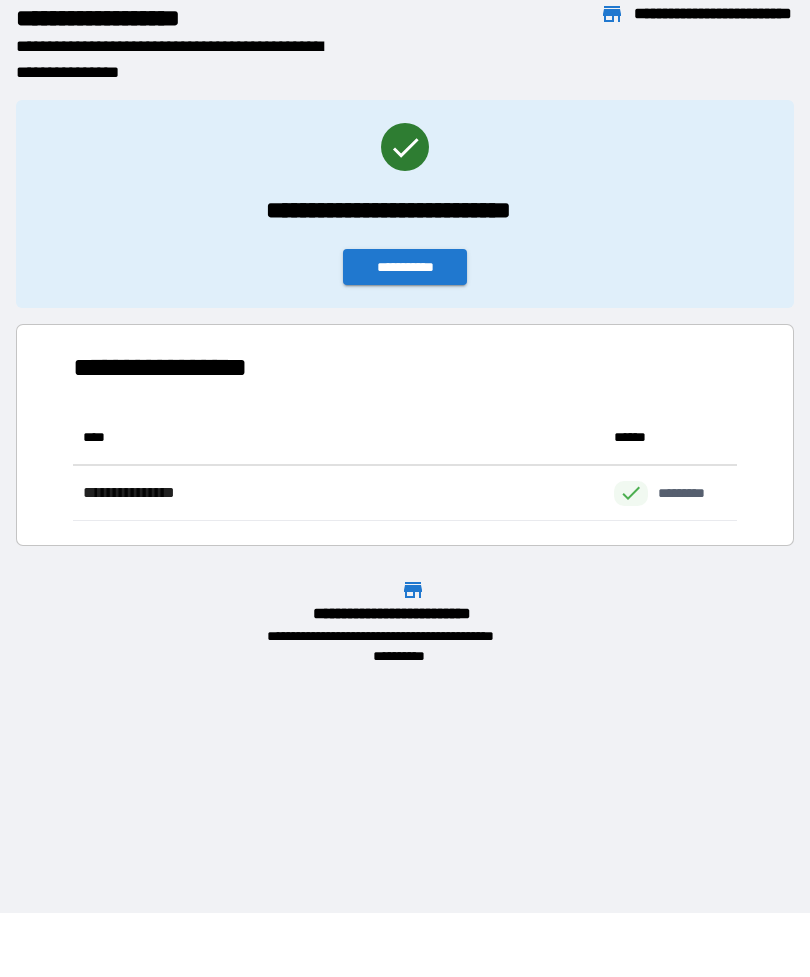 scroll, scrollTop: 111, scrollLeft: 664, axis: both 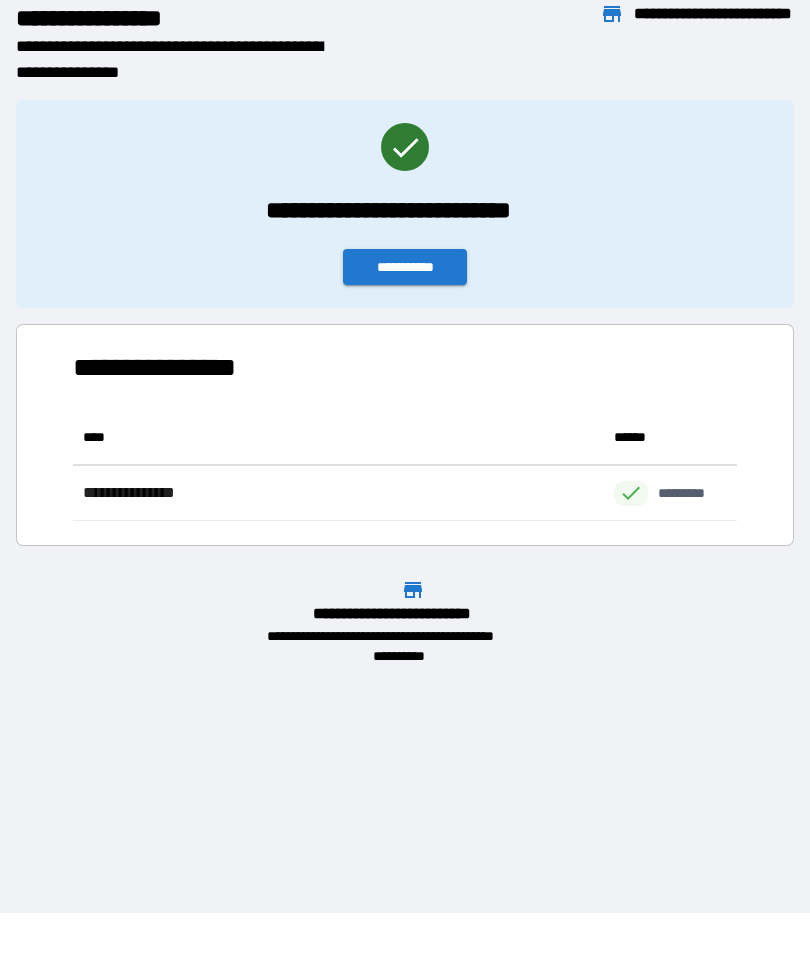 click on "**********" at bounding box center [405, 35] 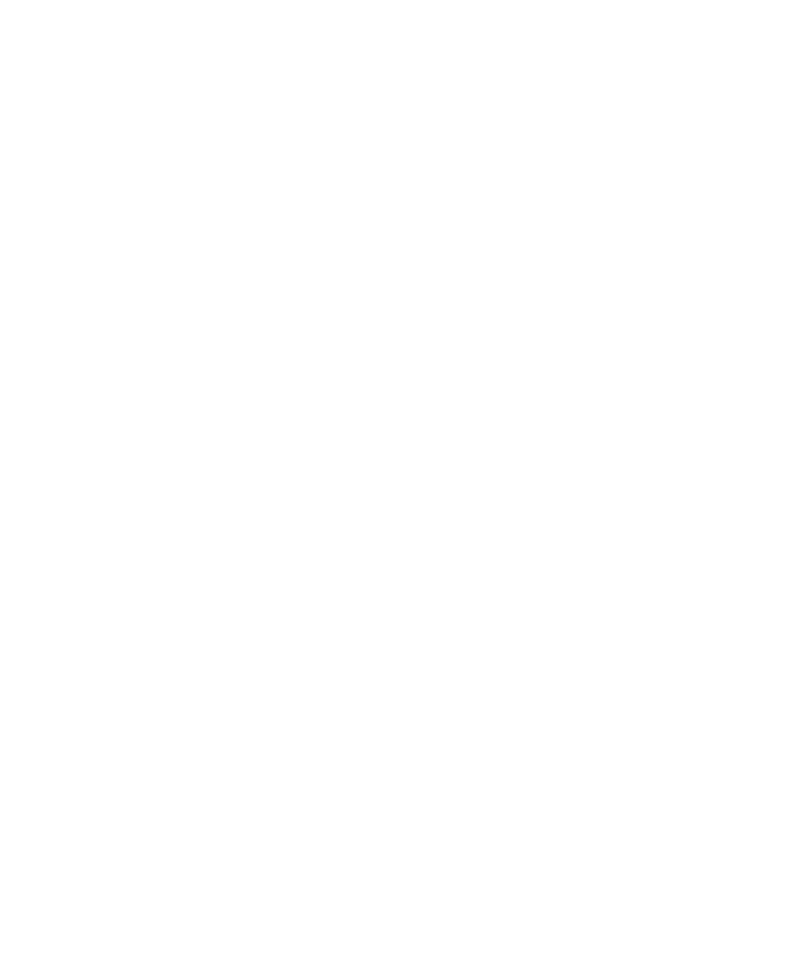 scroll, scrollTop: 0, scrollLeft: 0, axis: both 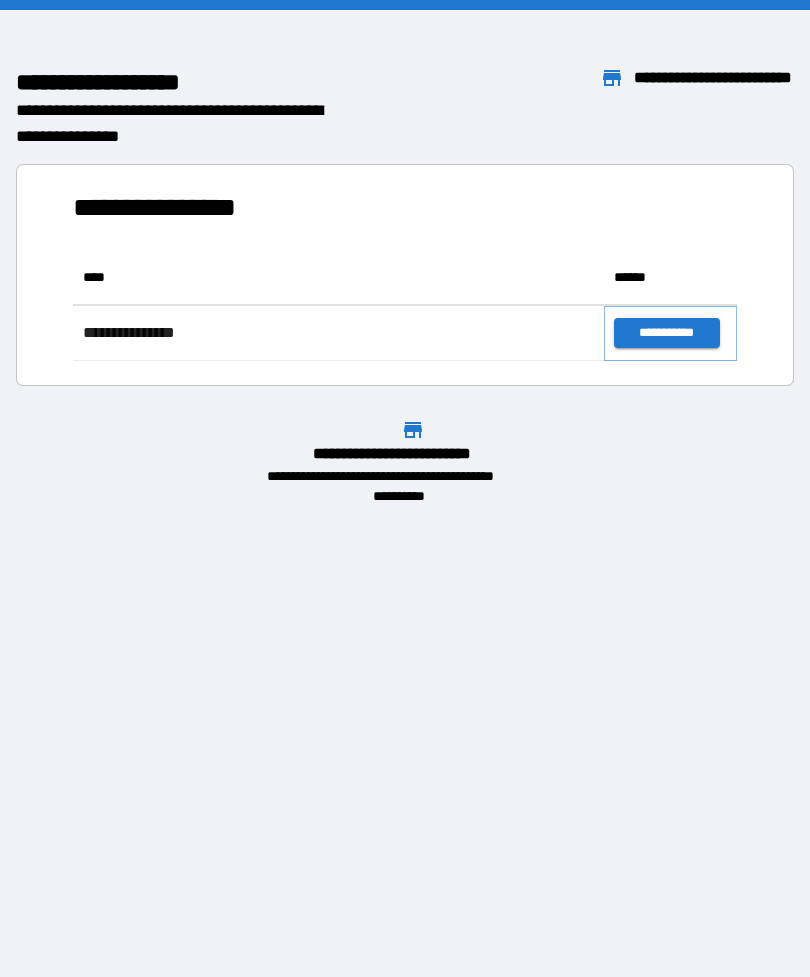 click on "**********" at bounding box center (666, 333) 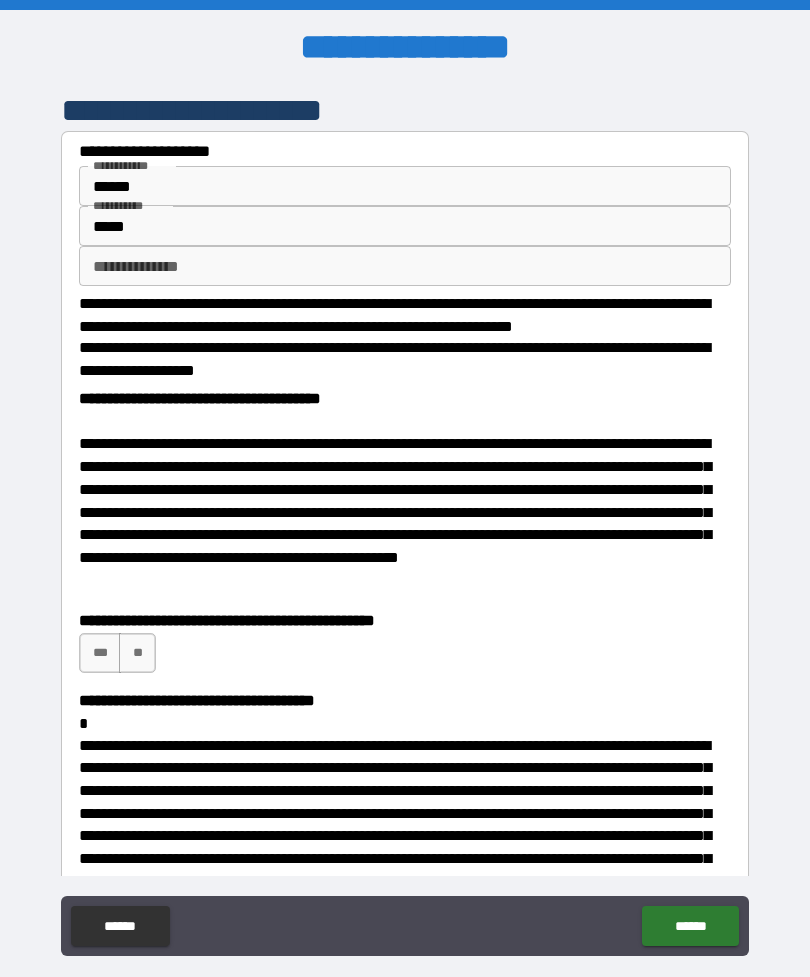 scroll, scrollTop: 0, scrollLeft: 0, axis: both 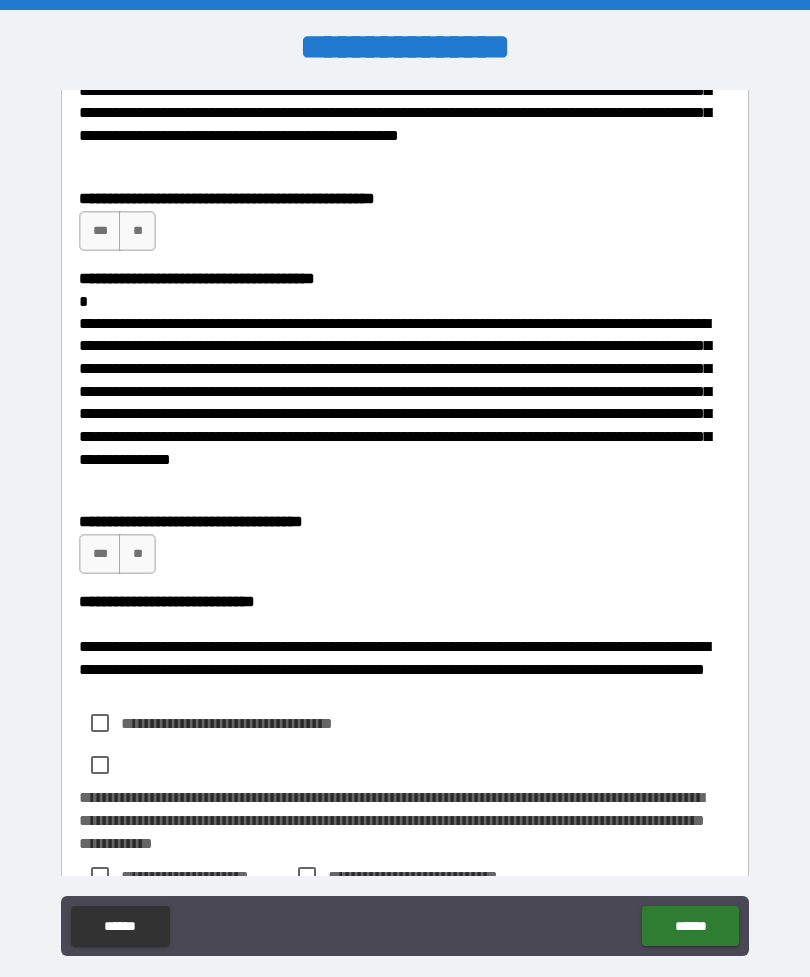 type on "*" 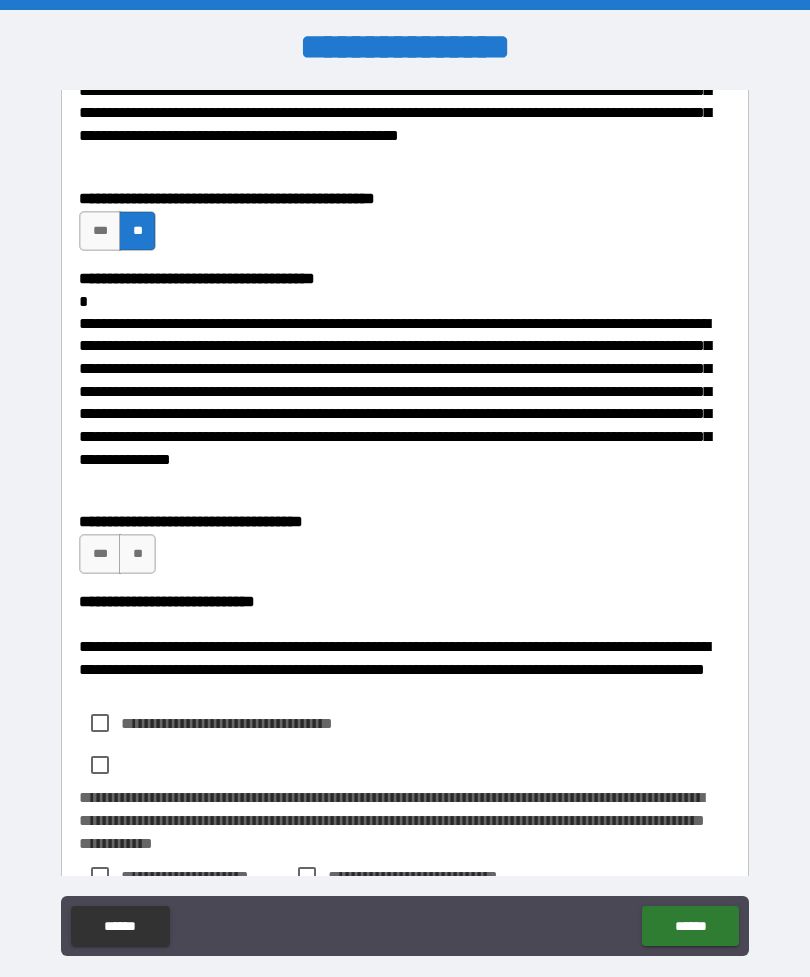 click on "***" at bounding box center (100, 231) 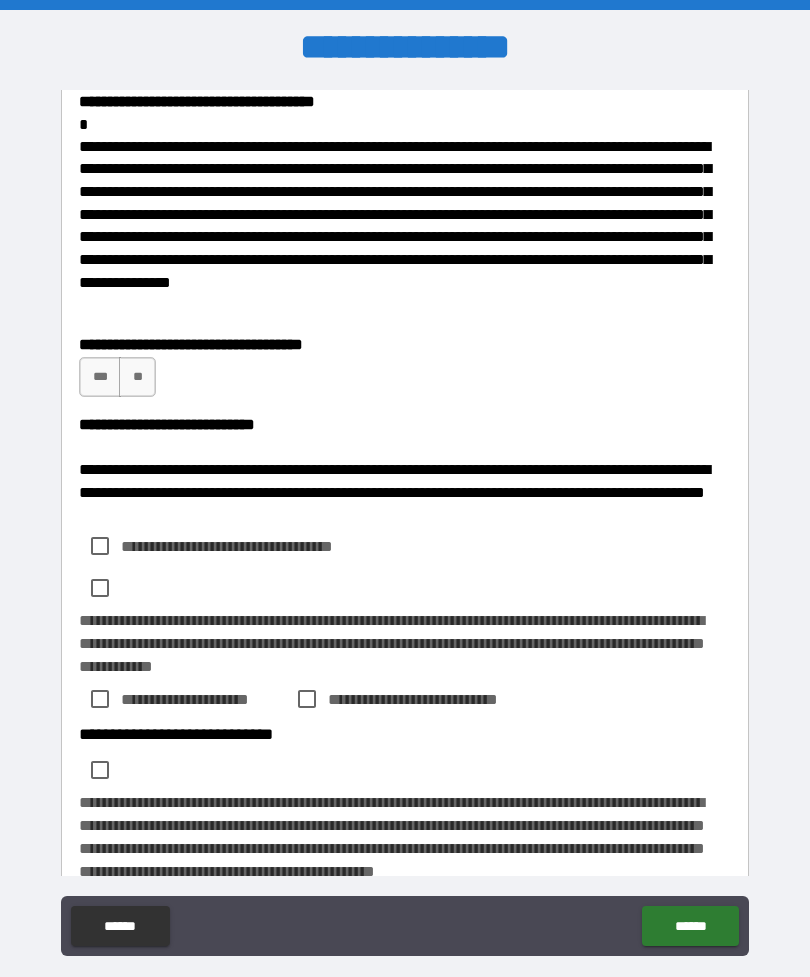 scroll, scrollTop: 601, scrollLeft: 0, axis: vertical 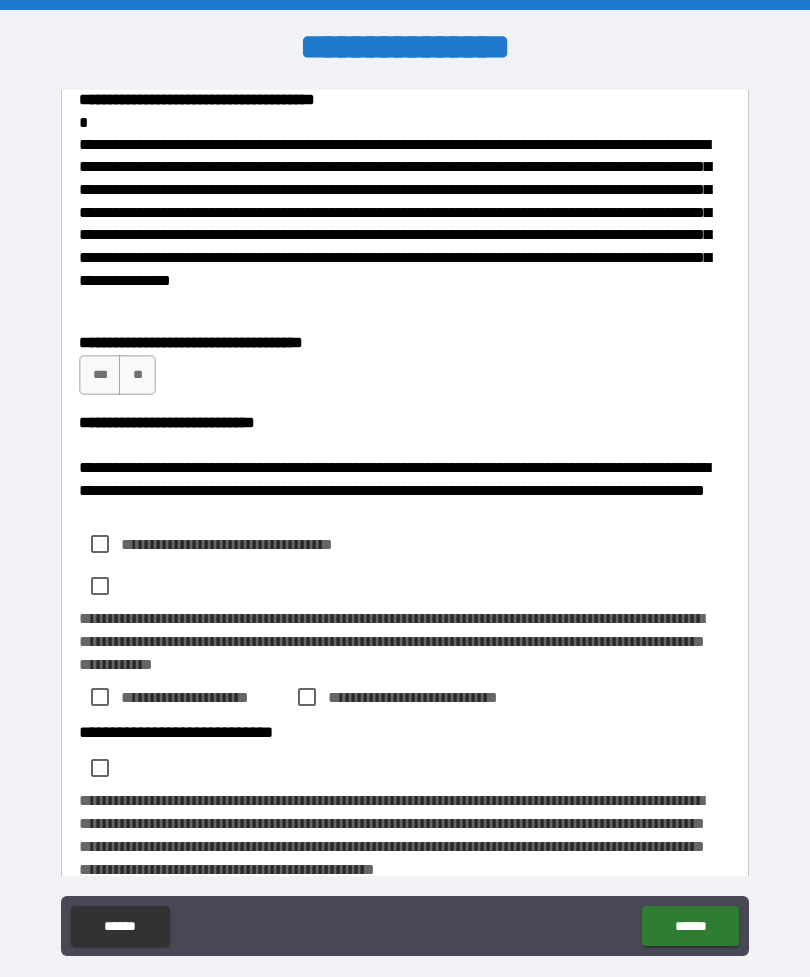 click on "**" at bounding box center [137, 375] 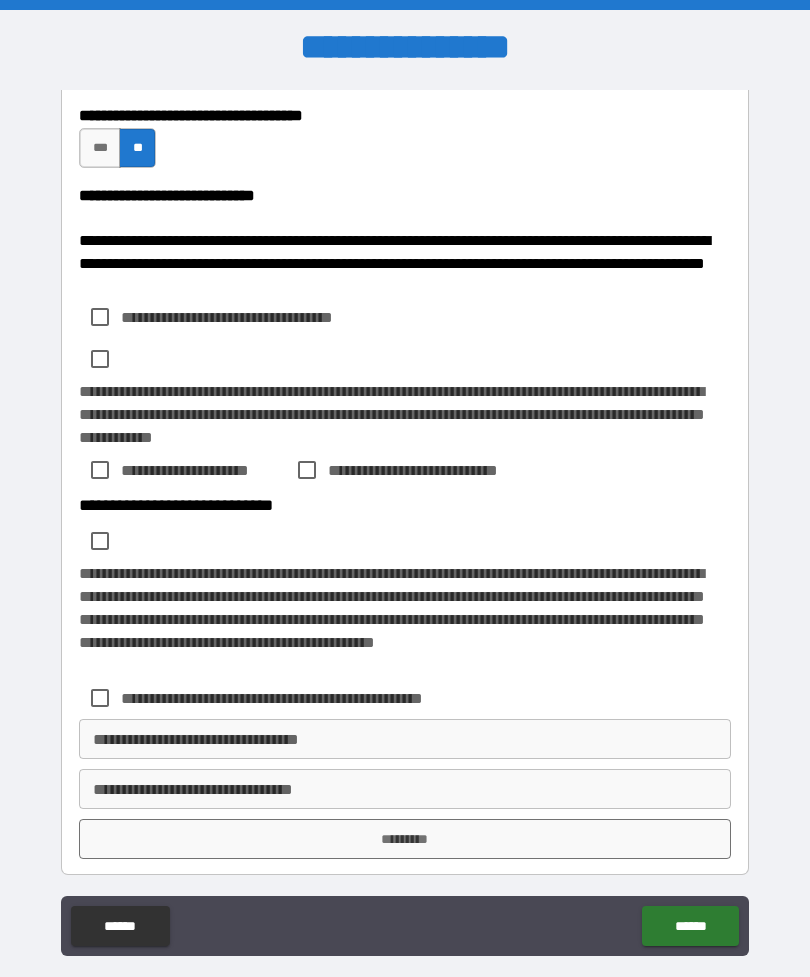 scroll, scrollTop: 826, scrollLeft: 0, axis: vertical 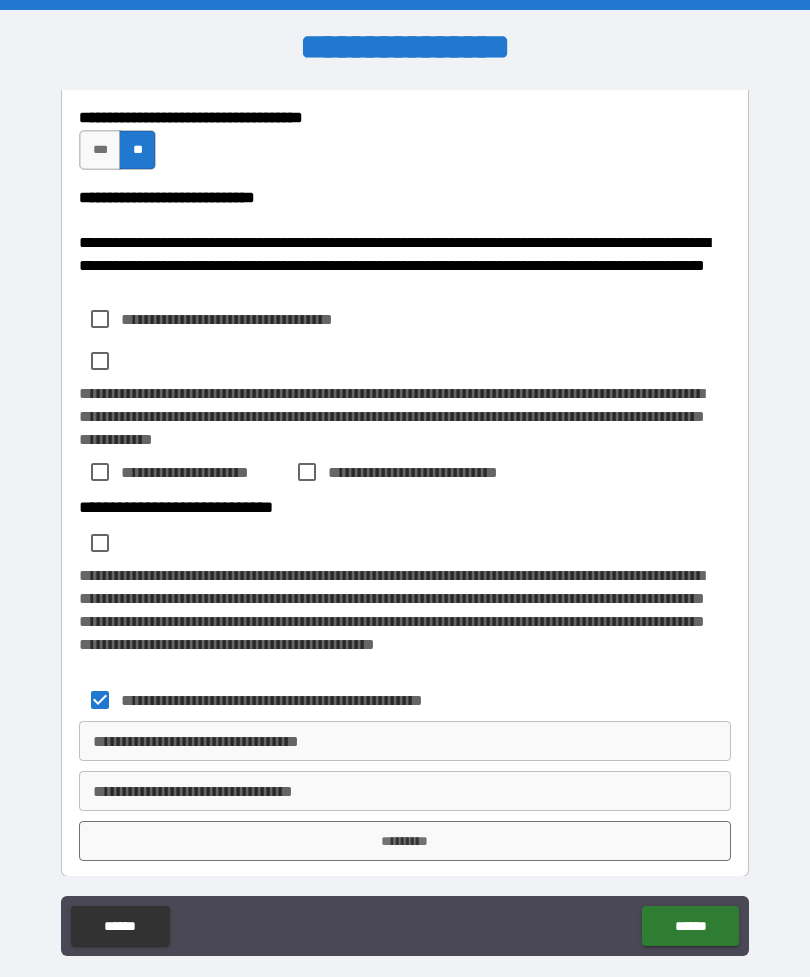 click on "**********" at bounding box center [405, 741] 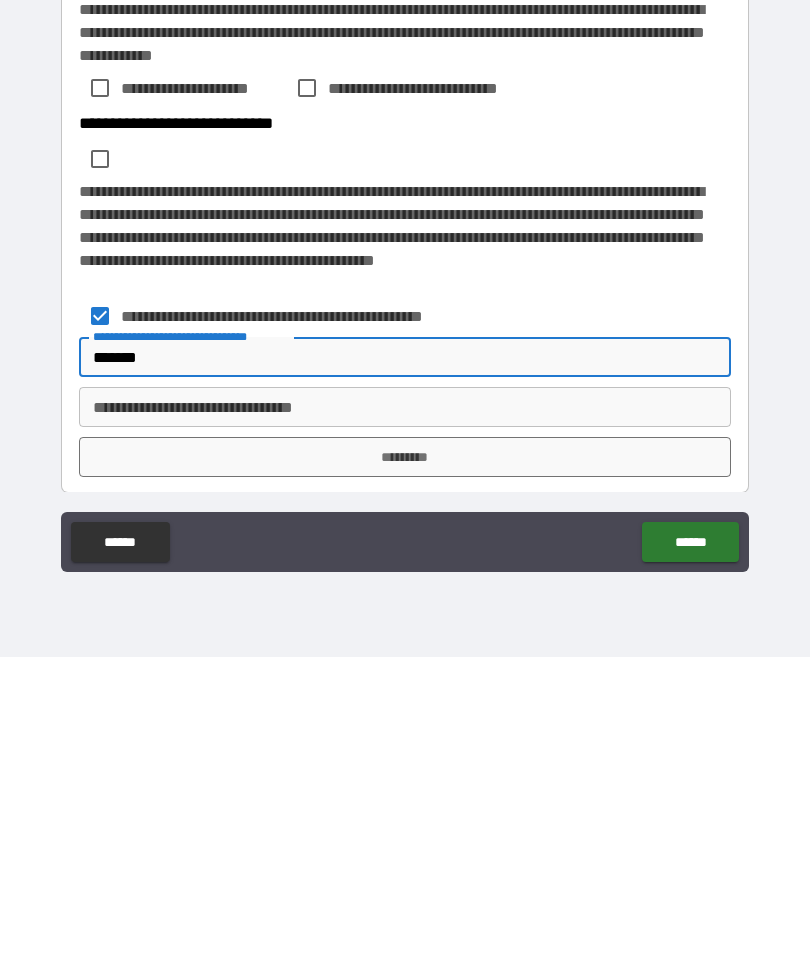 type on "*******" 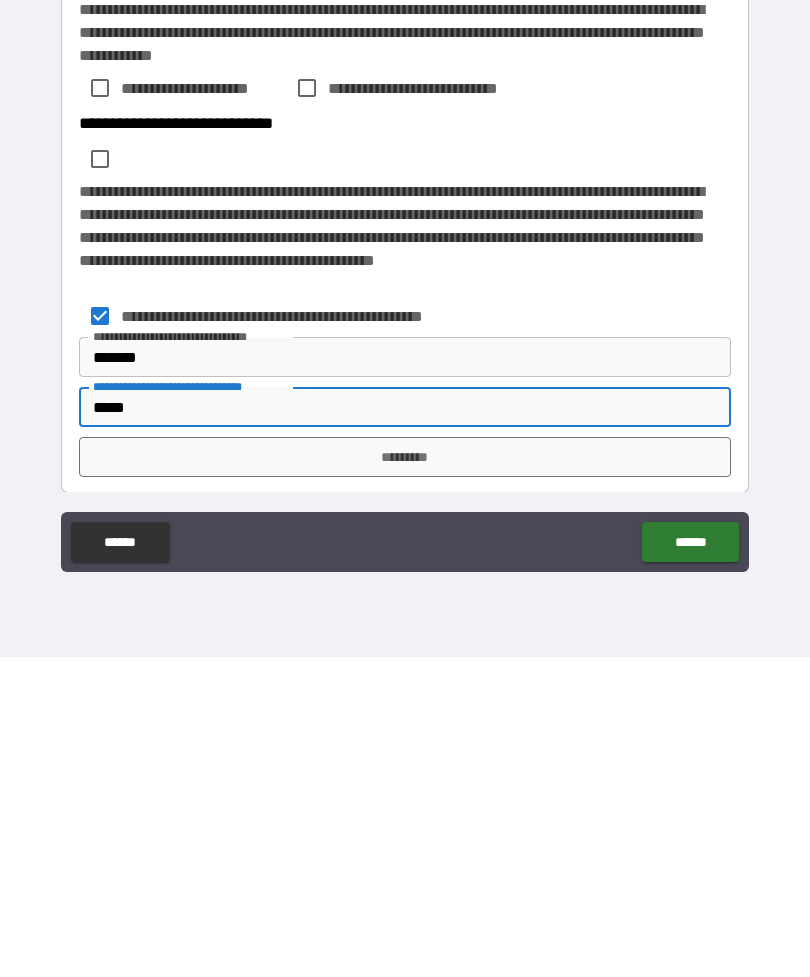 type on "*****" 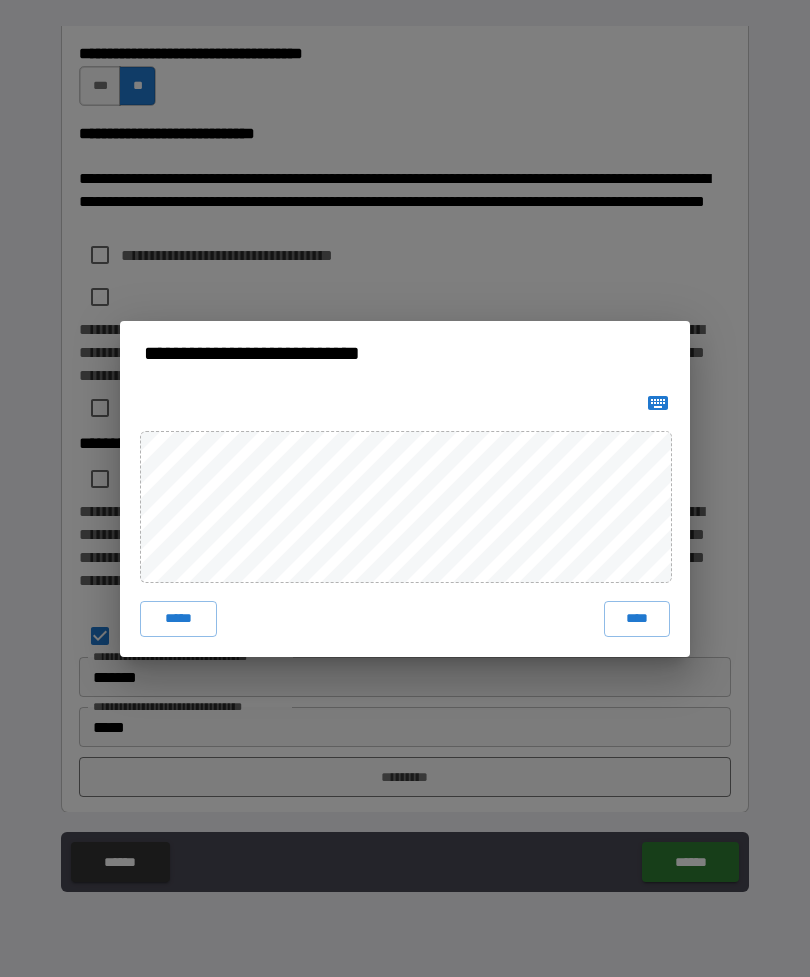 click on "****" at bounding box center (637, 619) 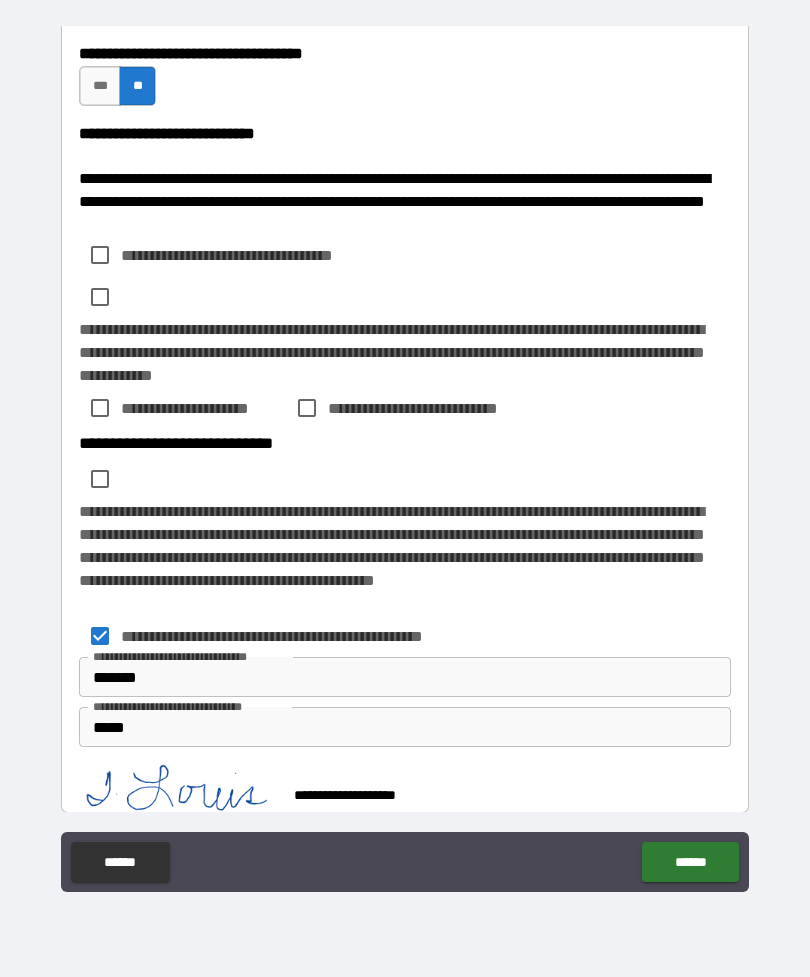 scroll, scrollTop: 816, scrollLeft: 0, axis: vertical 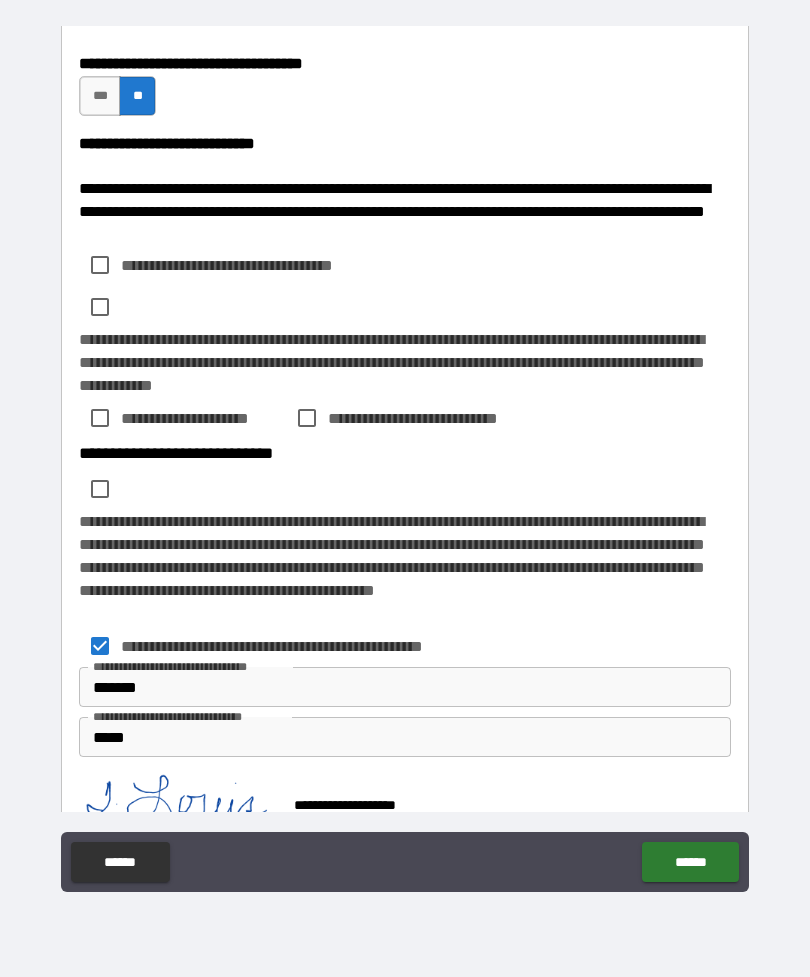 click on "******" at bounding box center [690, 862] 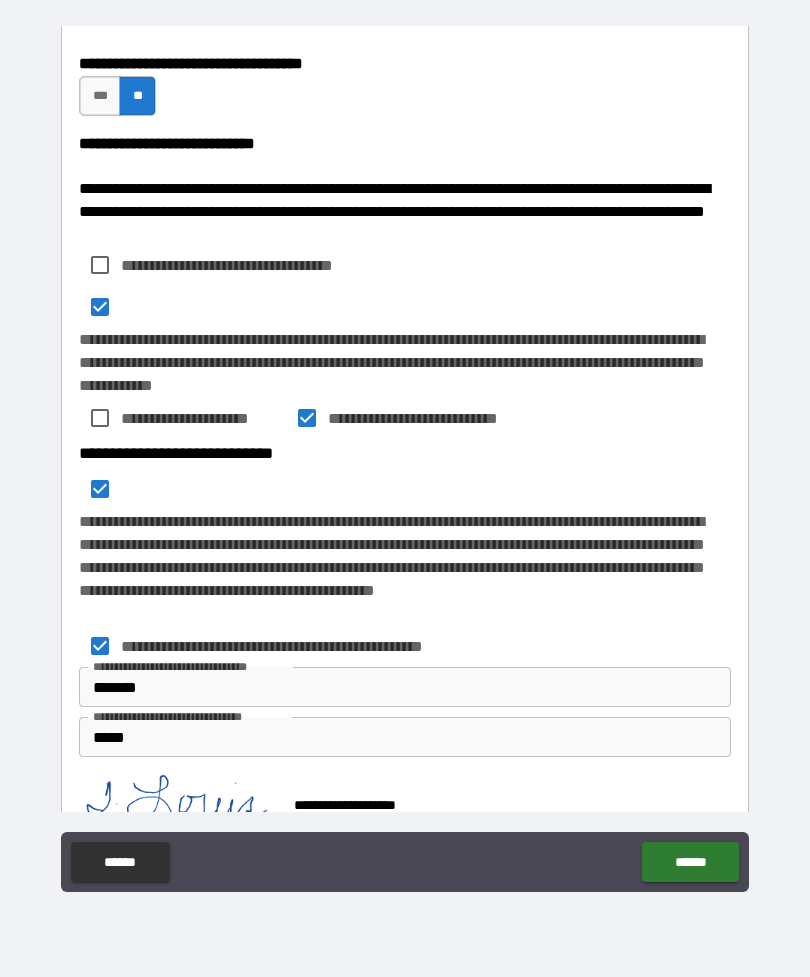 click on "******" at bounding box center (690, 862) 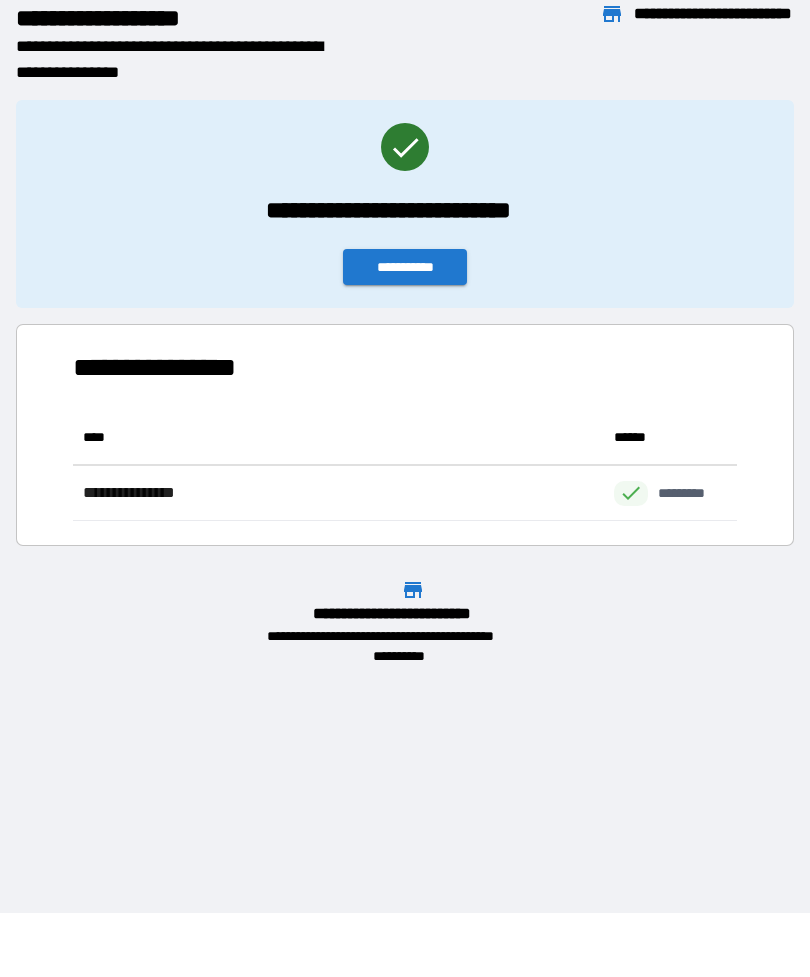 scroll, scrollTop: 111, scrollLeft: 664, axis: both 